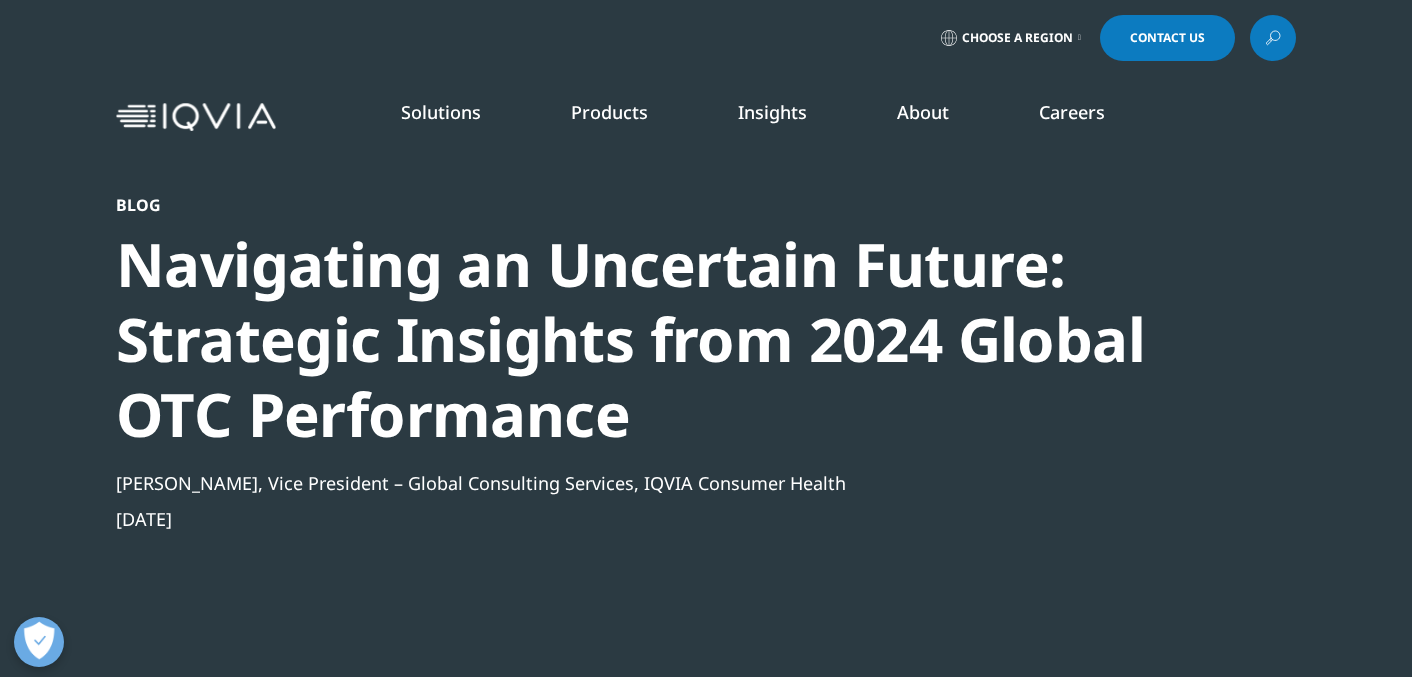scroll, scrollTop: 0, scrollLeft: 0, axis: both 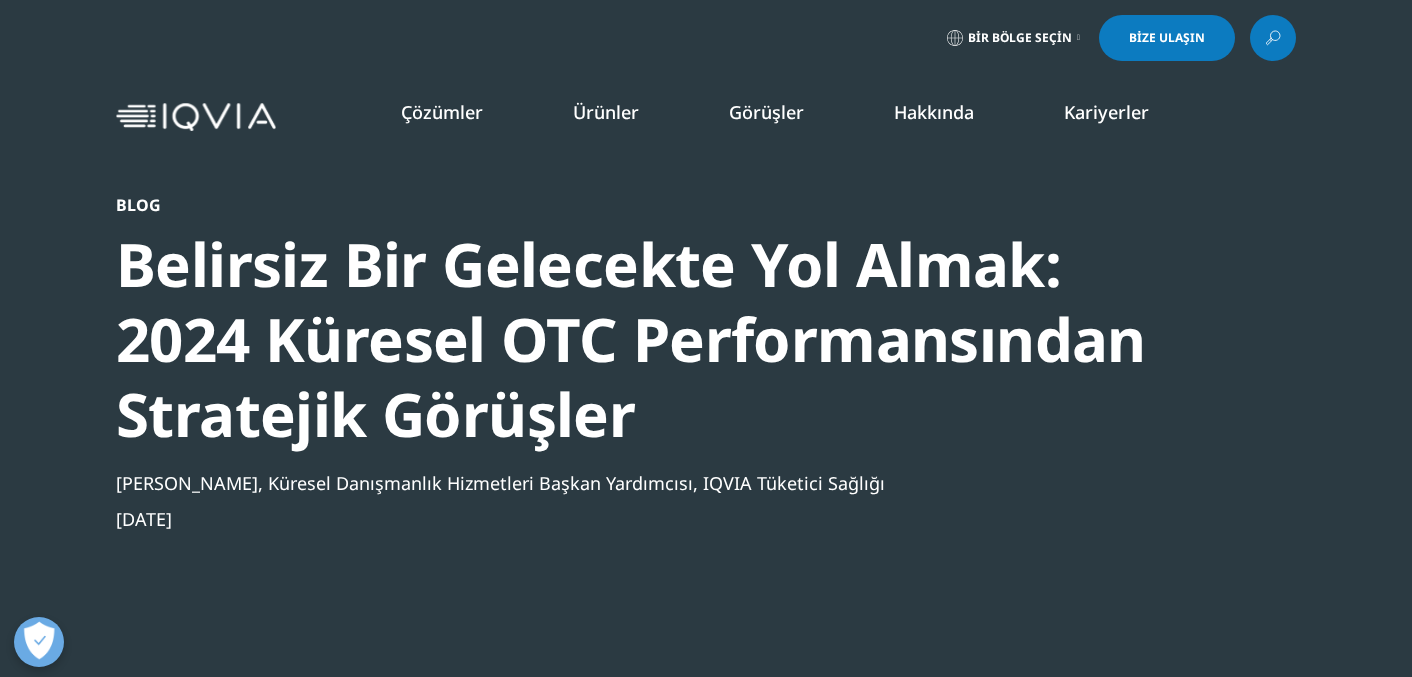 click on "[PERSON_NAME], Küresel Danışmanlık Hizmetleri Başkan Yardımcısı, IQVIA Tüketici Sağlığı" at bounding box center (652, 483) 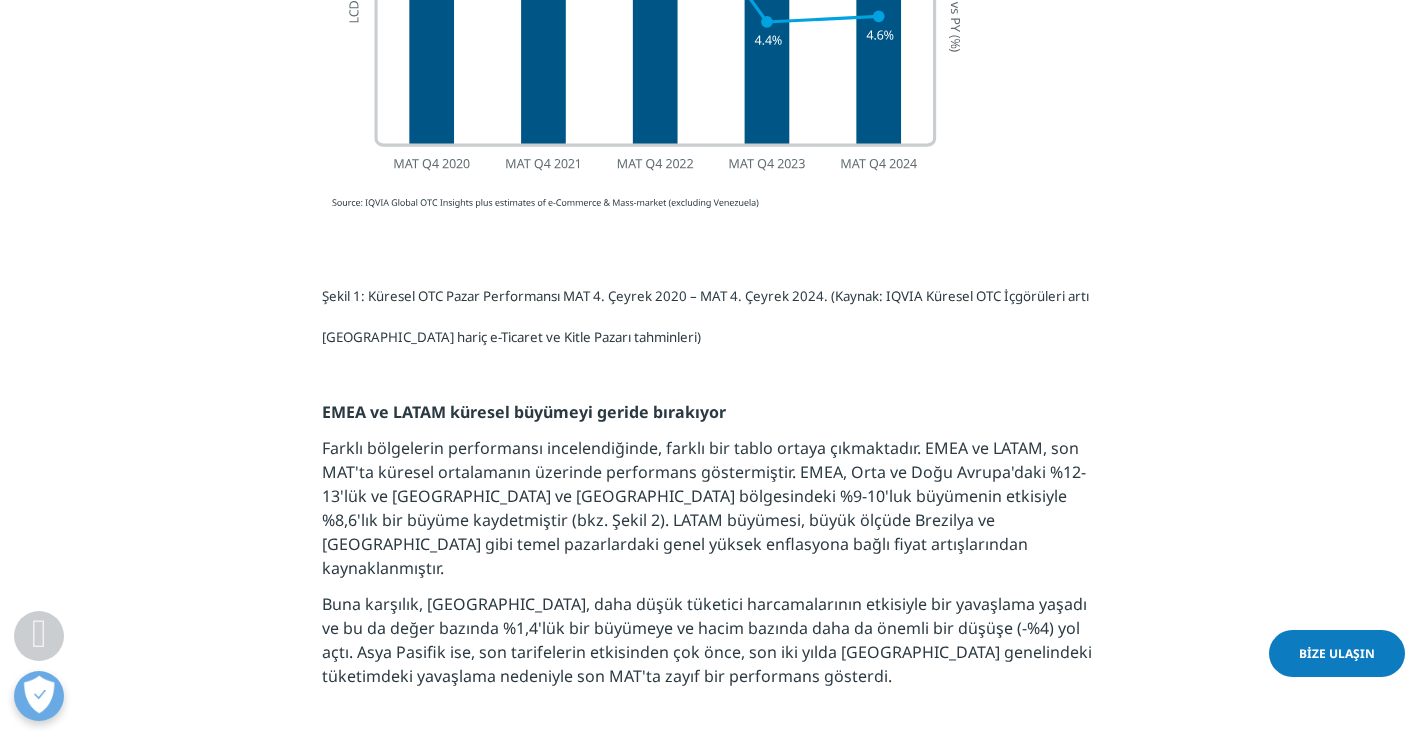scroll, scrollTop: 1800, scrollLeft: 0, axis: vertical 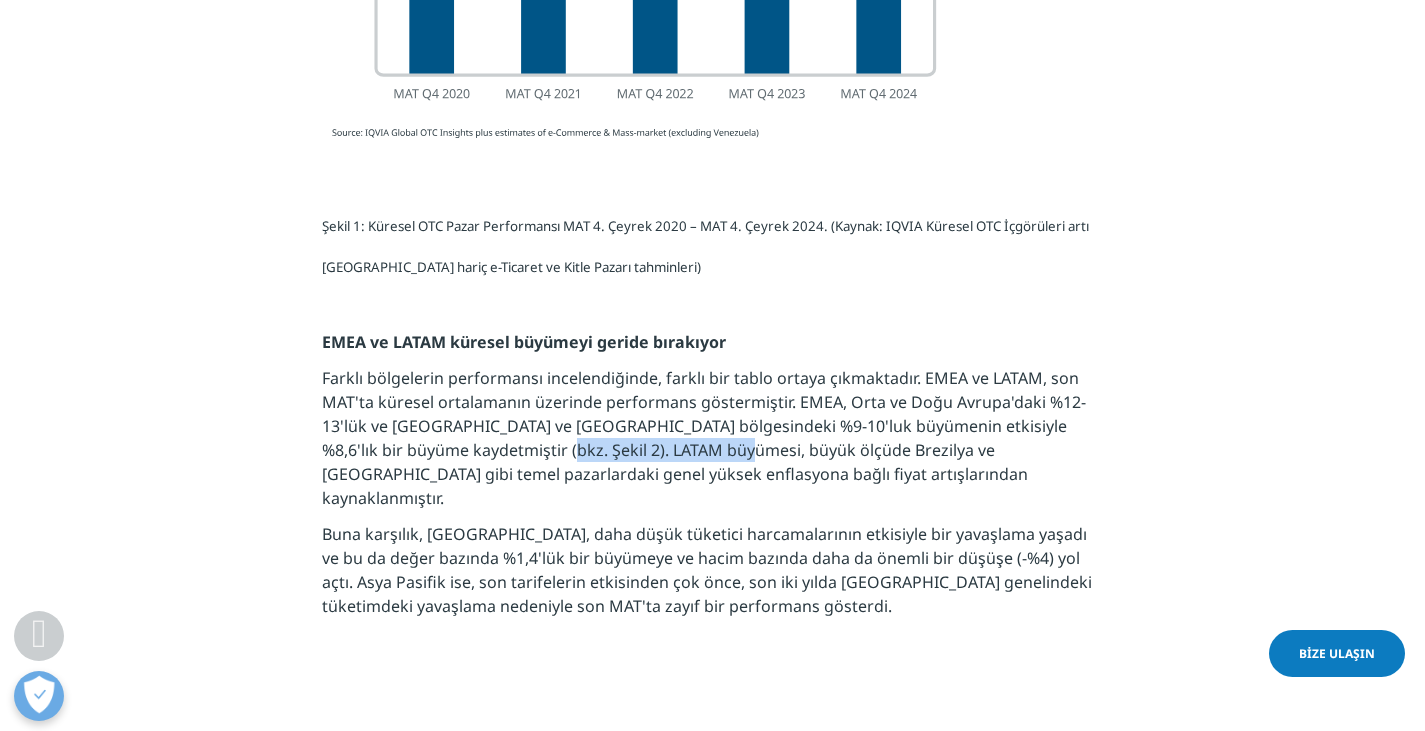 drag, startPoint x: 562, startPoint y: 415, endPoint x: 754, endPoint y: 415, distance: 192 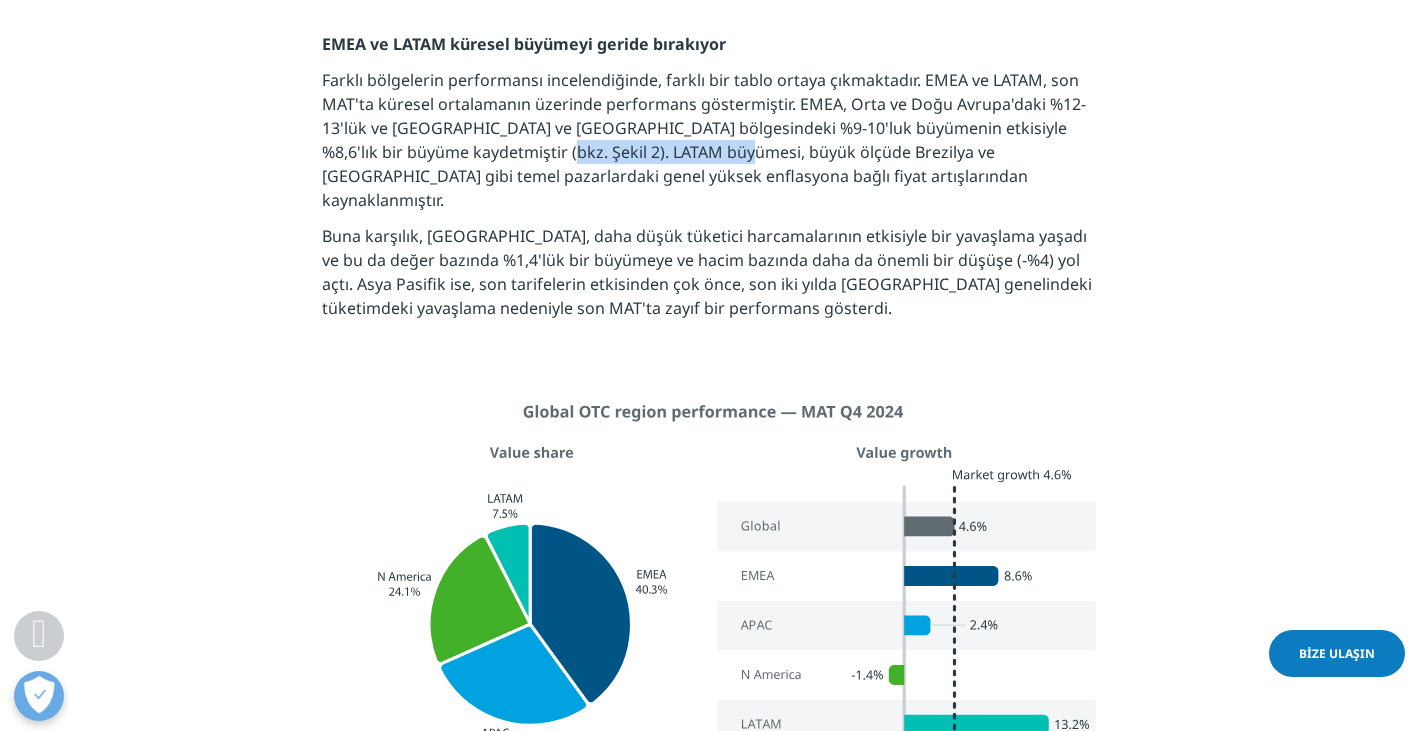 scroll, scrollTop: 2000, scrollLeft: 0, axis: vertical 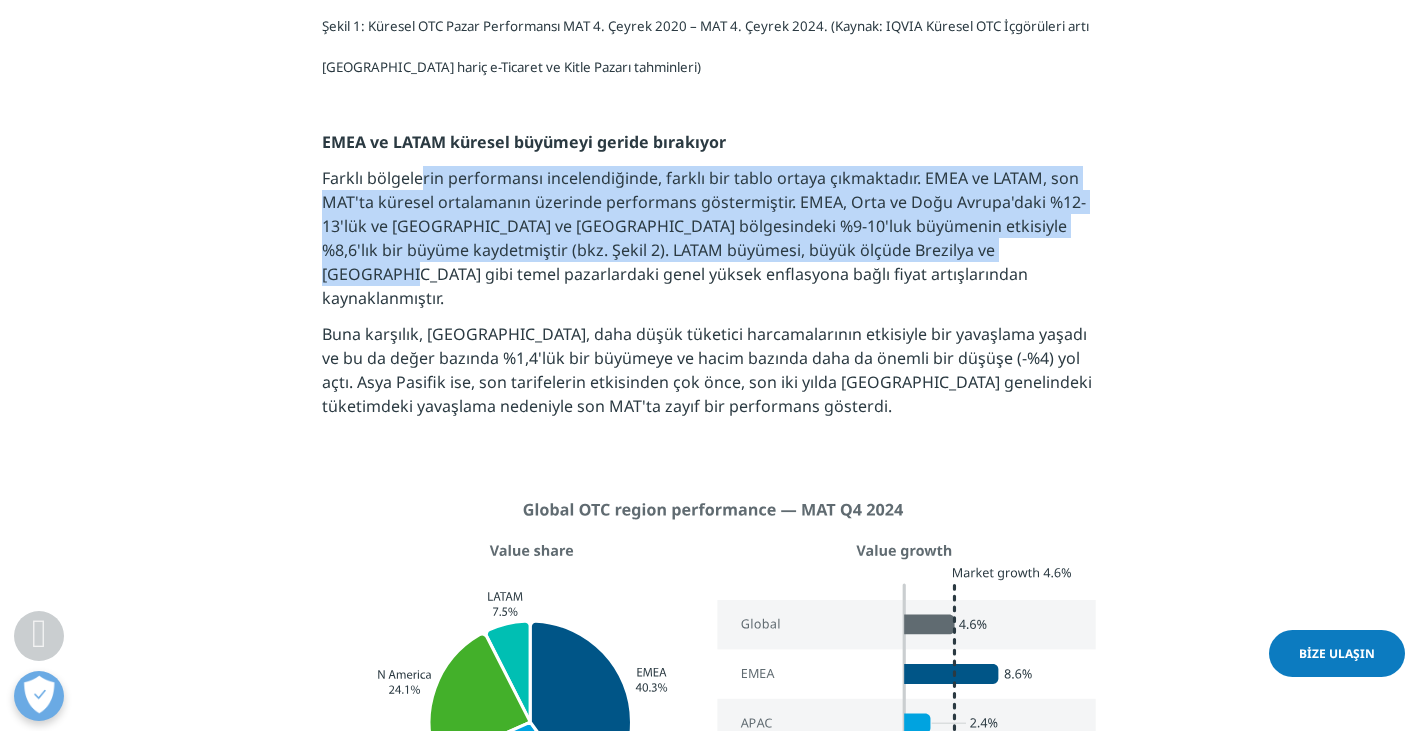drag, startPoint x: 423, startPoint y: 160, endPoint x: 1069, endPoint y: 217, distance: 648.5098 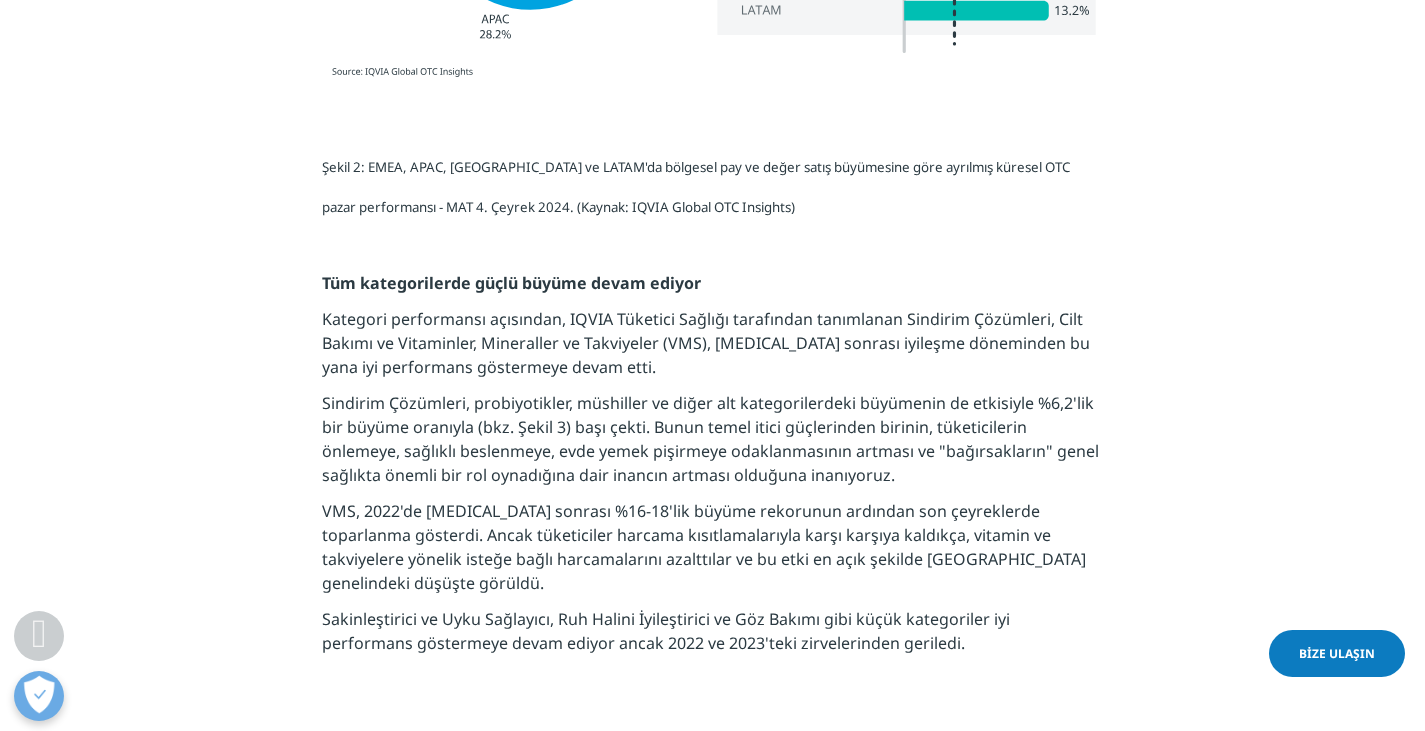 scroll, scrollTop: 2900, scrollLeft: 0, axis: vertical 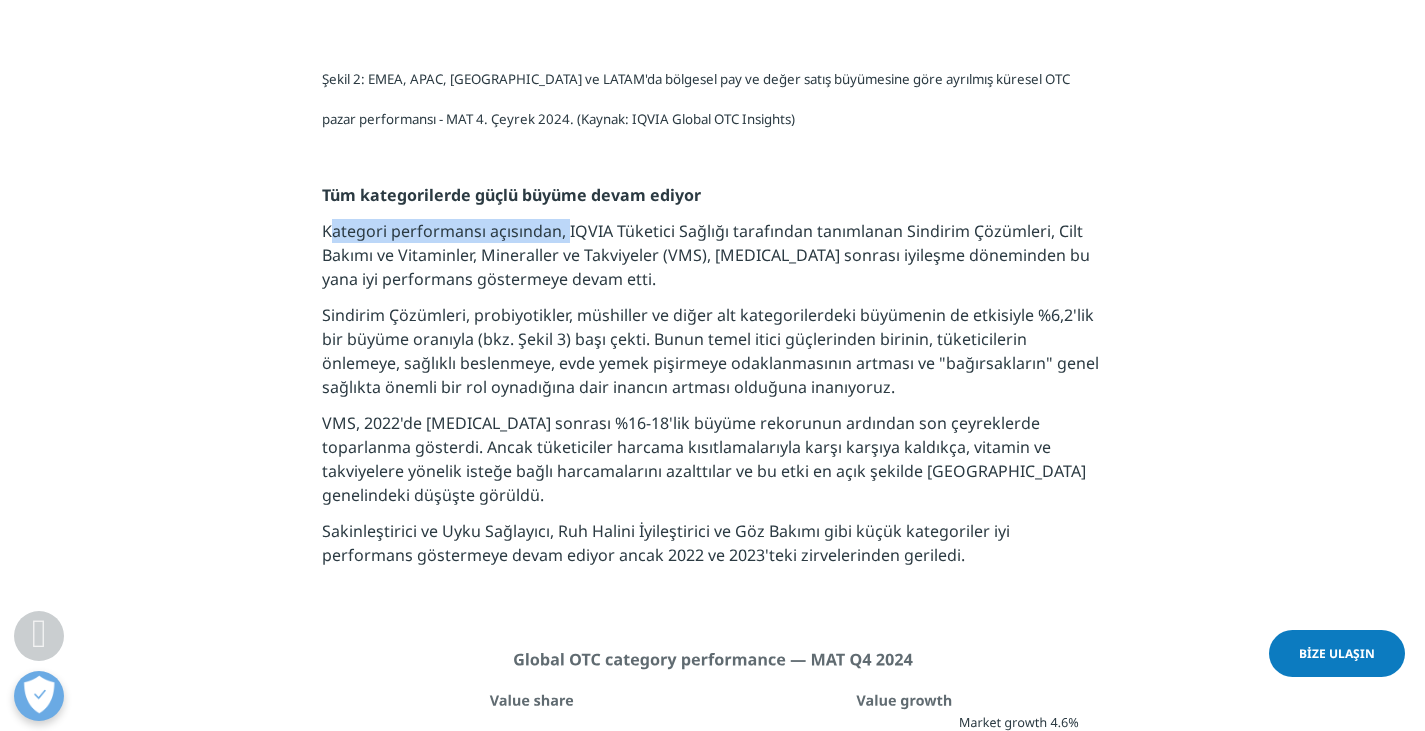 drag, startPoint x: 332, startPoint y: 175, endPoint x: 565, endPoint y: 177, distance: 233.00859 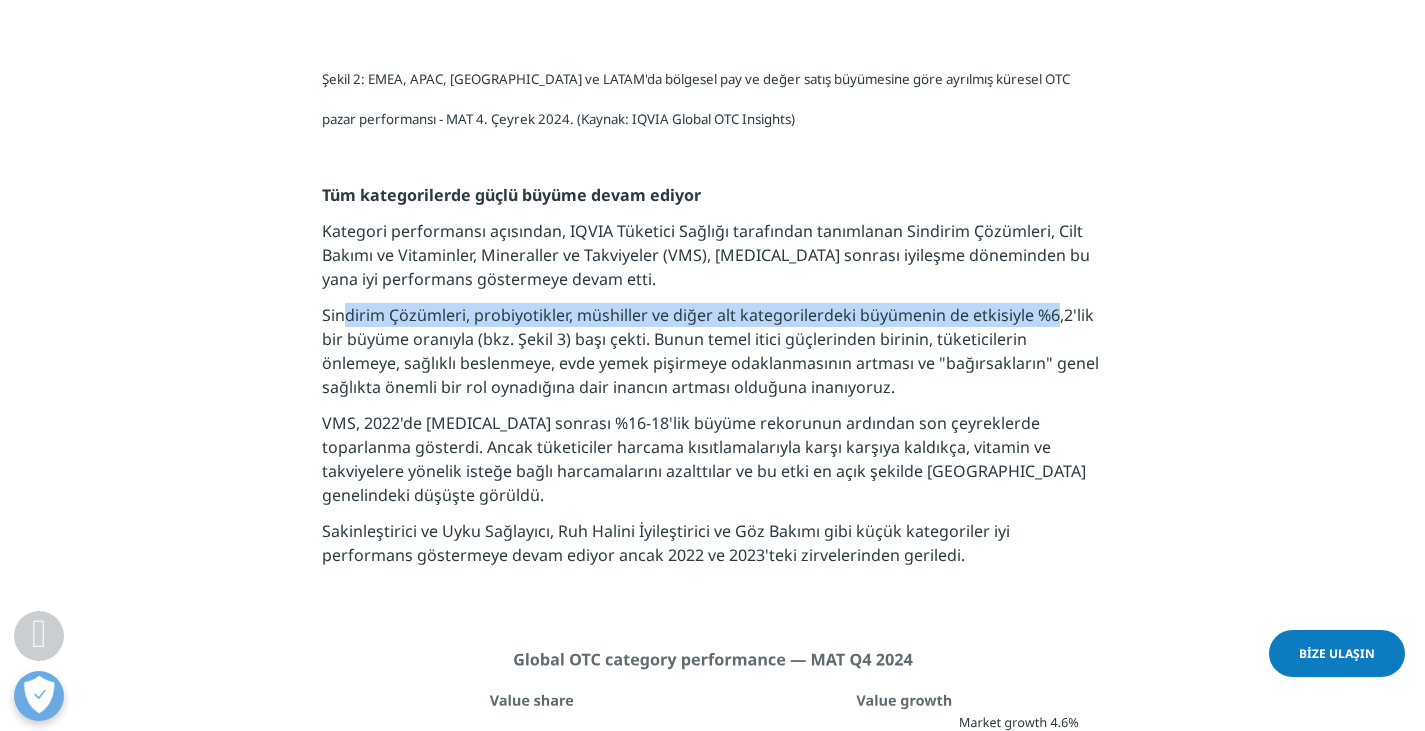 drag, startPoint x: 343, startPoint y: 259, endPoint x: 1052, endPoint y: 261, distance: 709.0028 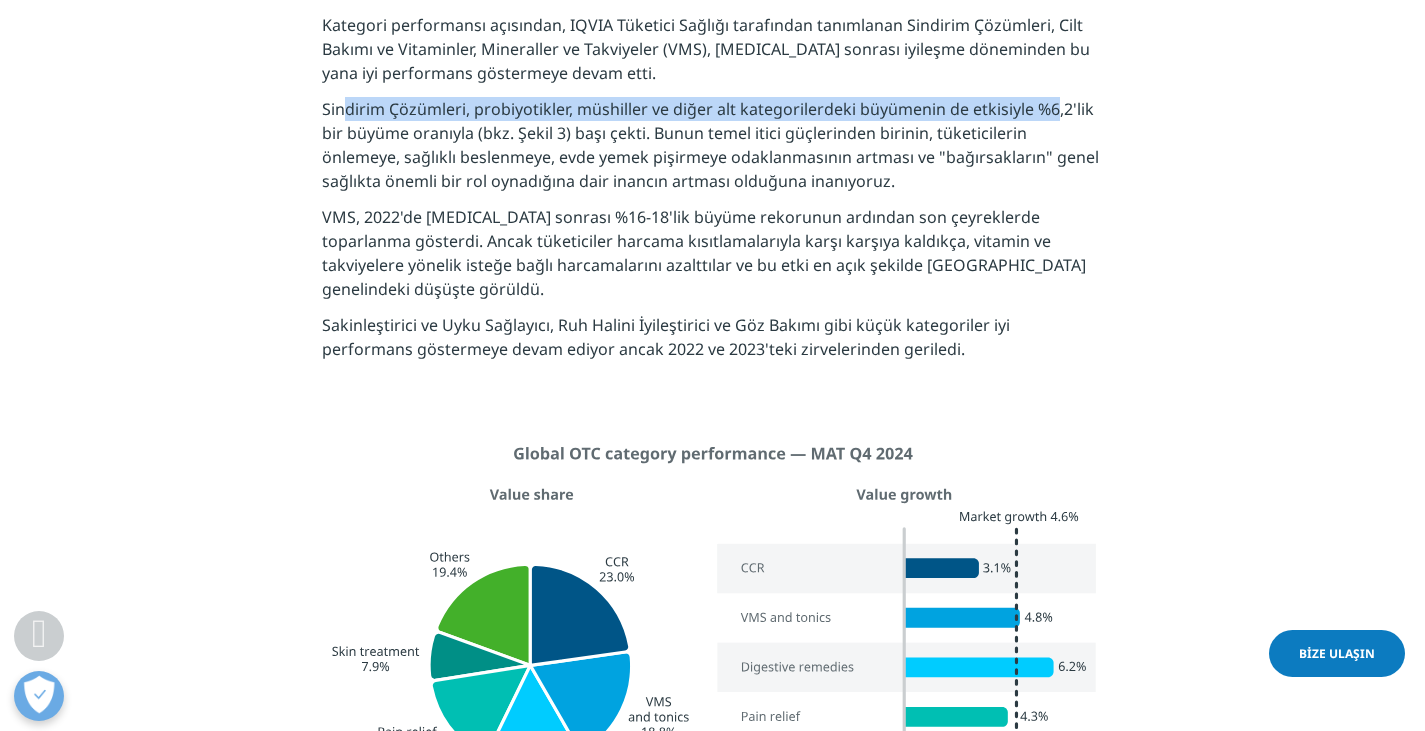 scroll, scrollTop: 3100, scrollLeft: 0, axis: vertical 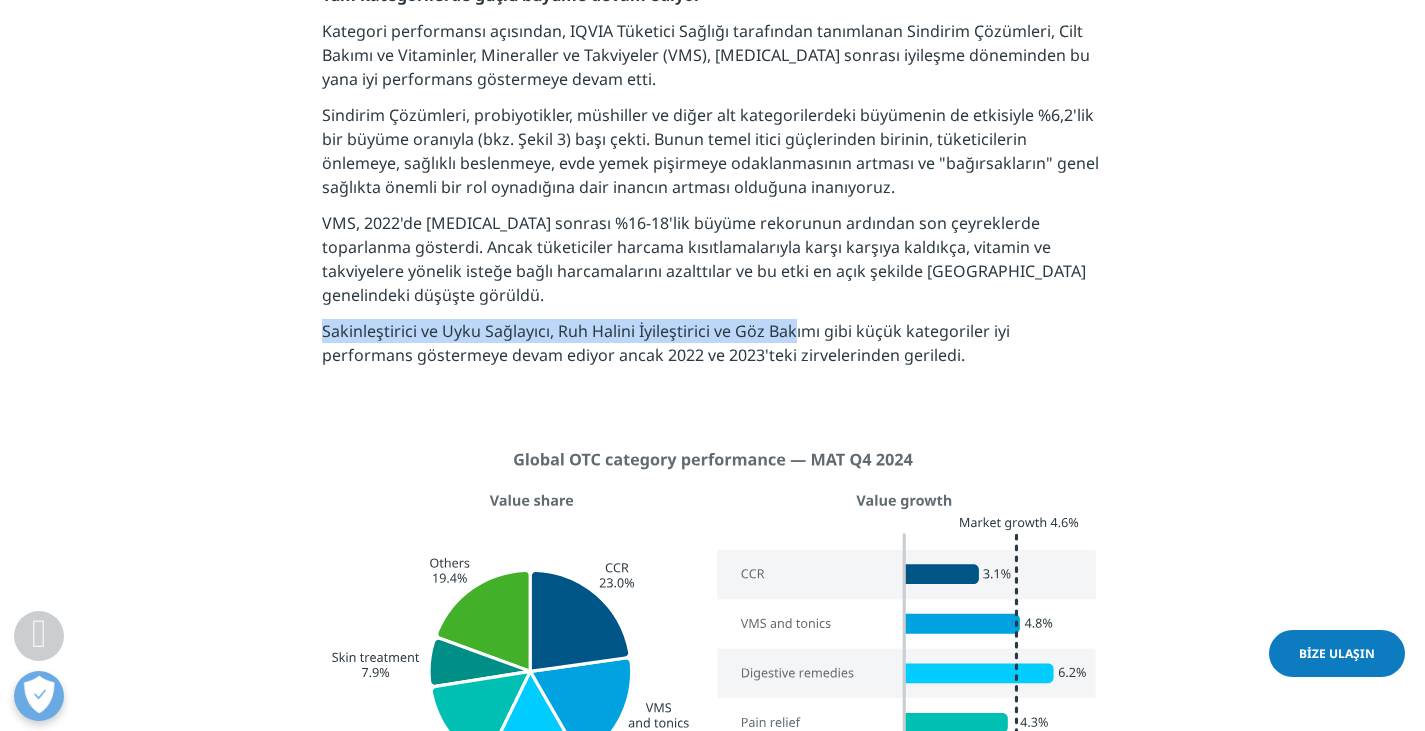 drag, startPoint x: 324, startPoint y: 274, endPoint x: 796, endPoint y: 269, distance: 472.0265 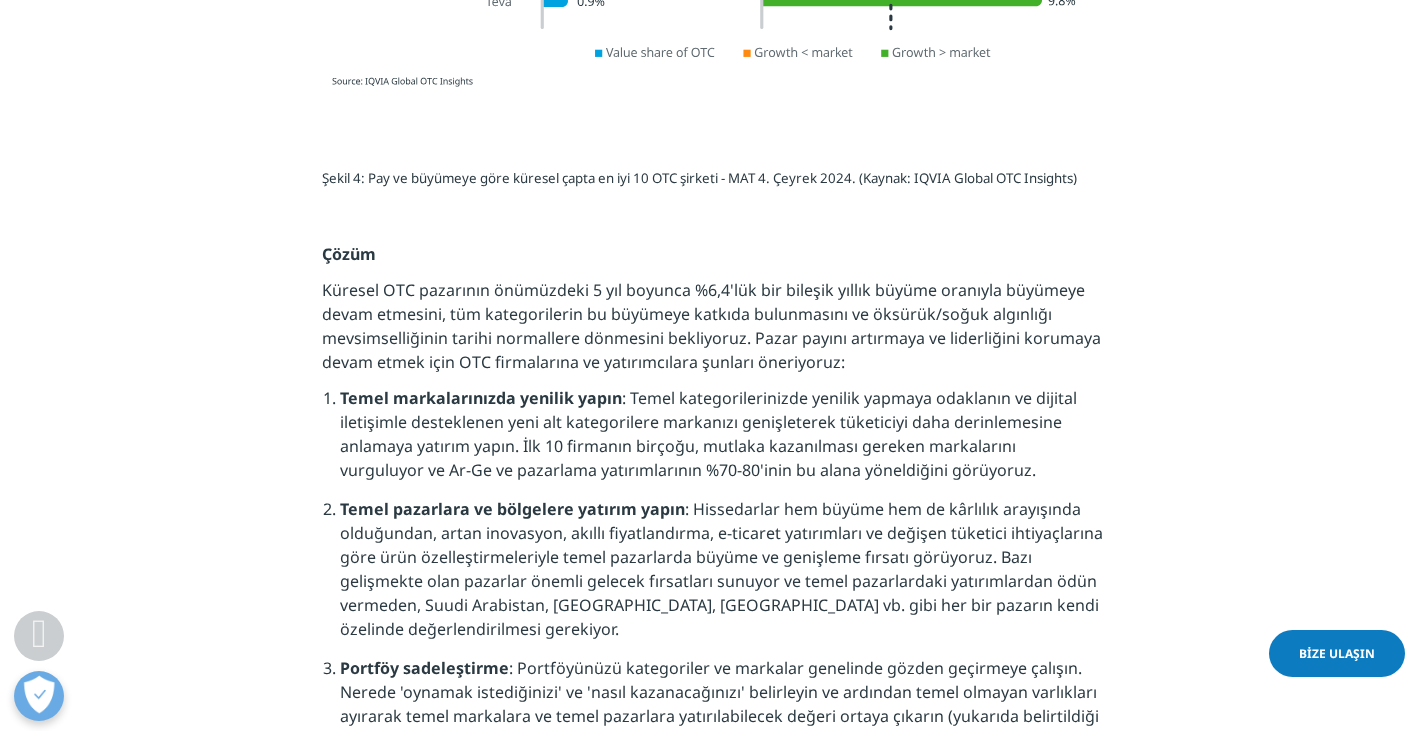 scroll, scrollTop: 4900, scrollLeft: 0, axis: vertical 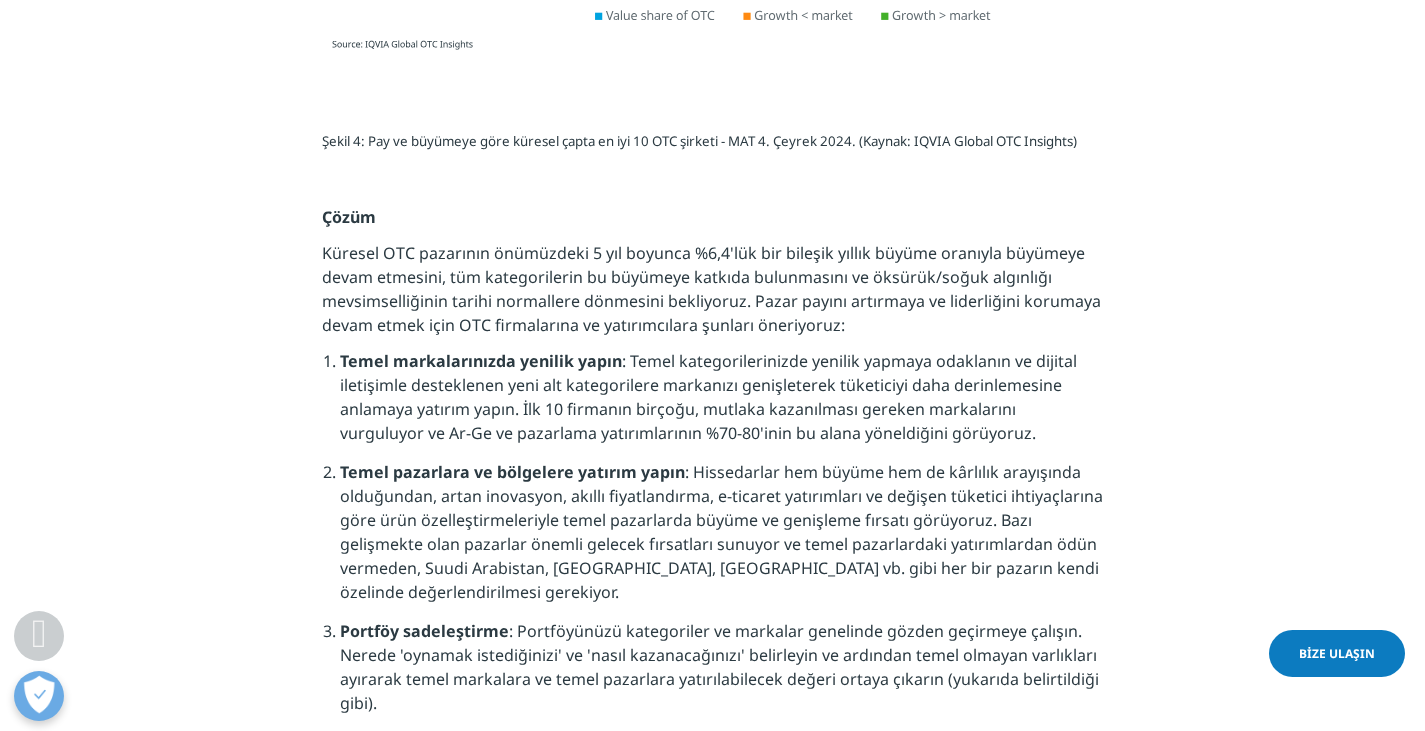 drag, startPoint x: 379, startPoint y: 276, endPoint x: 1083, endPoint y: 342, distance: 707.087 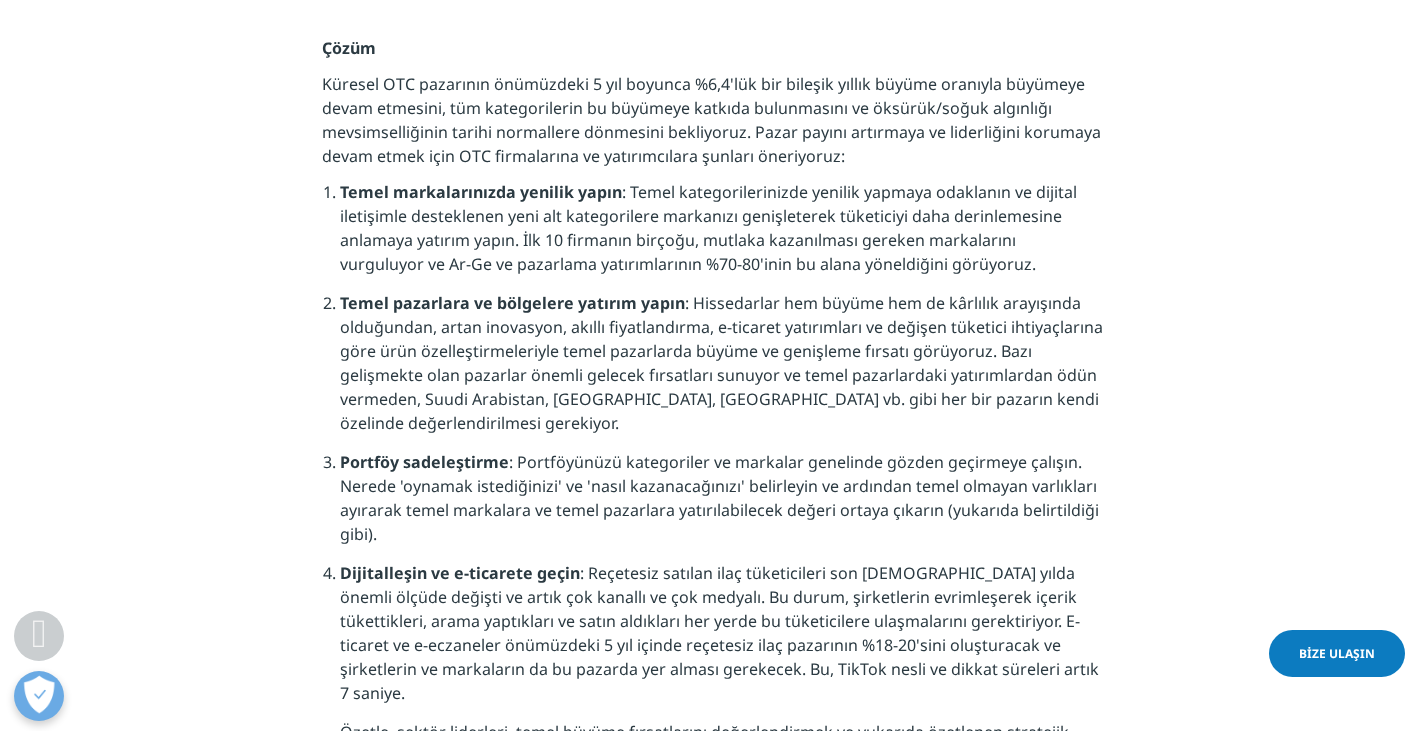 scroll, scrollTop: 5100, scrollLeft: 0, axis: vertical 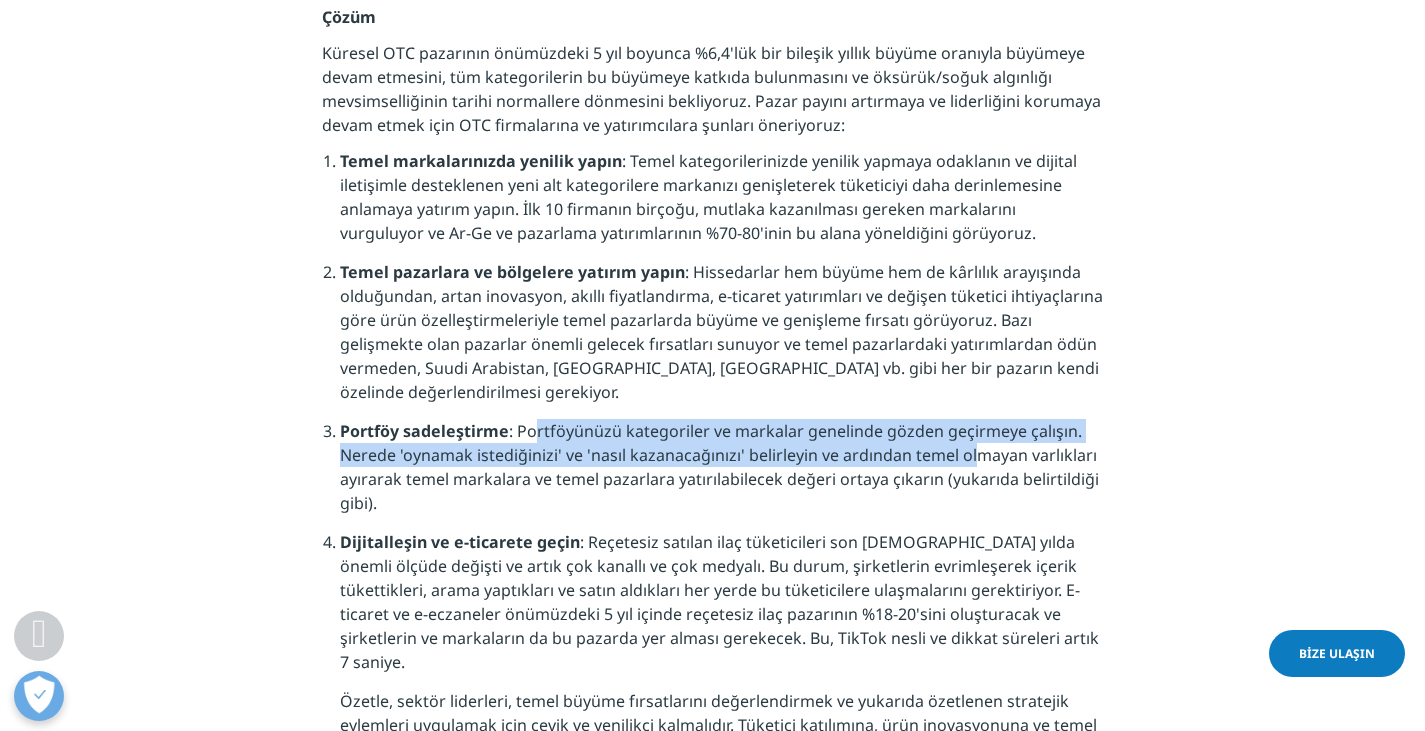 drag, startPoint x: 526, startPoint y: 342, endPoint x: 965, endPoint y: 381, distance: 440.72894 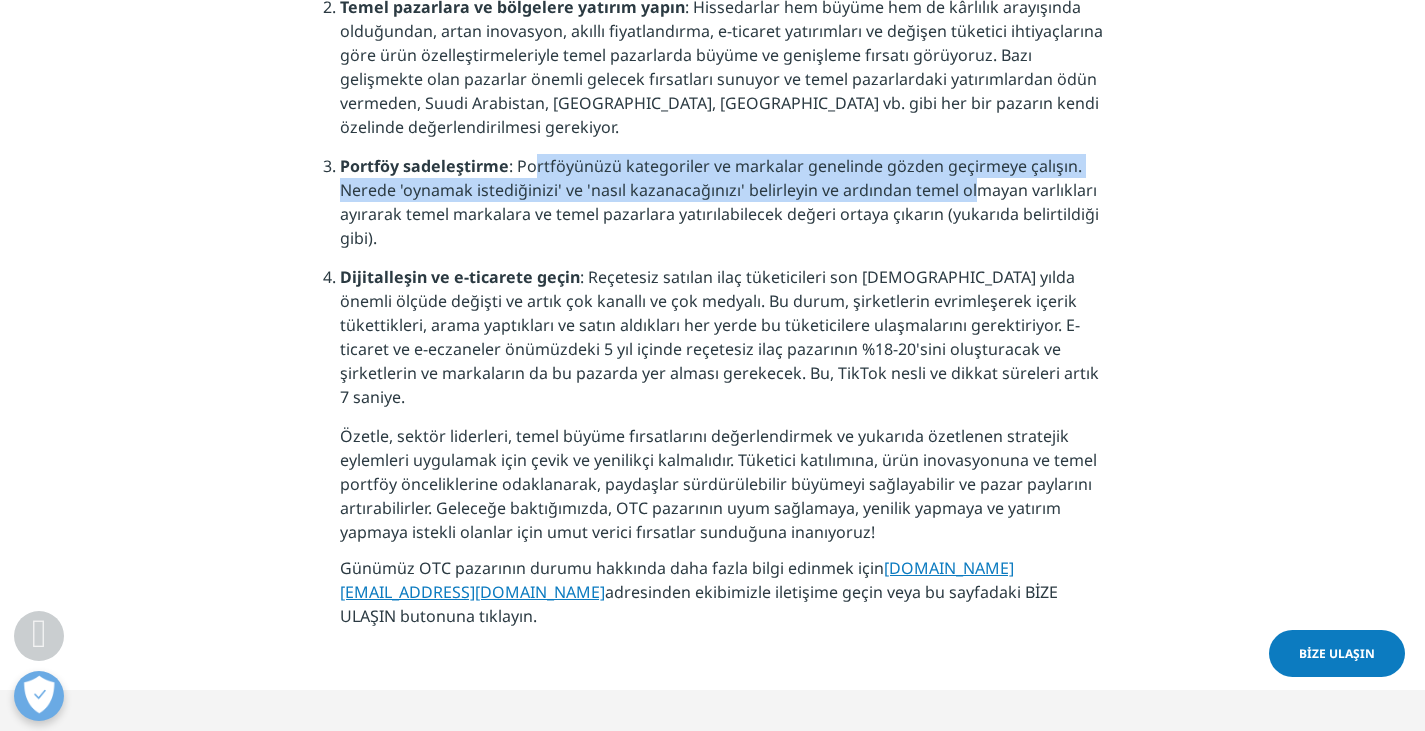 scroll, scrollTop: 5400, scrollLeft: 0, axis: vertical 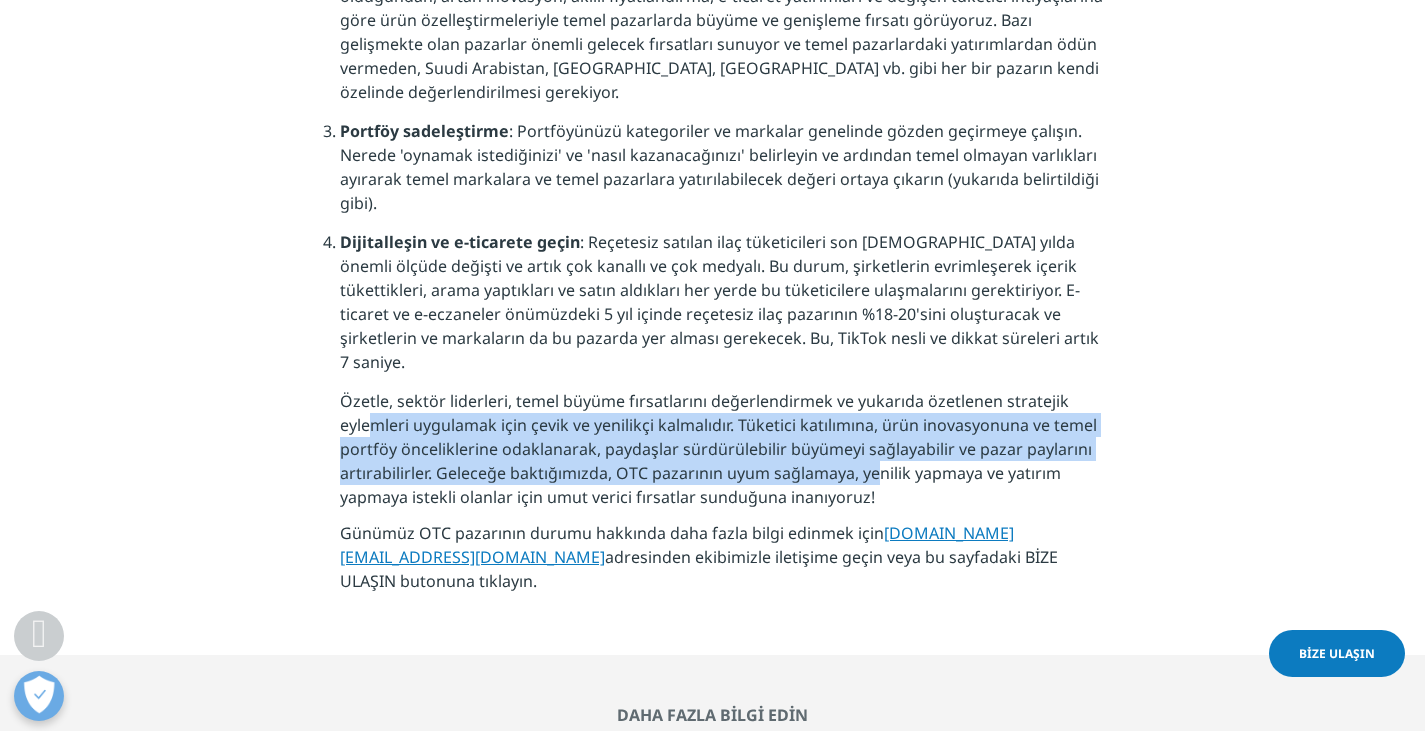 drag, startPoint x: 366, startPoint y: 309, endPoint x: 881, endPoint y: 374, distance: 519.08575 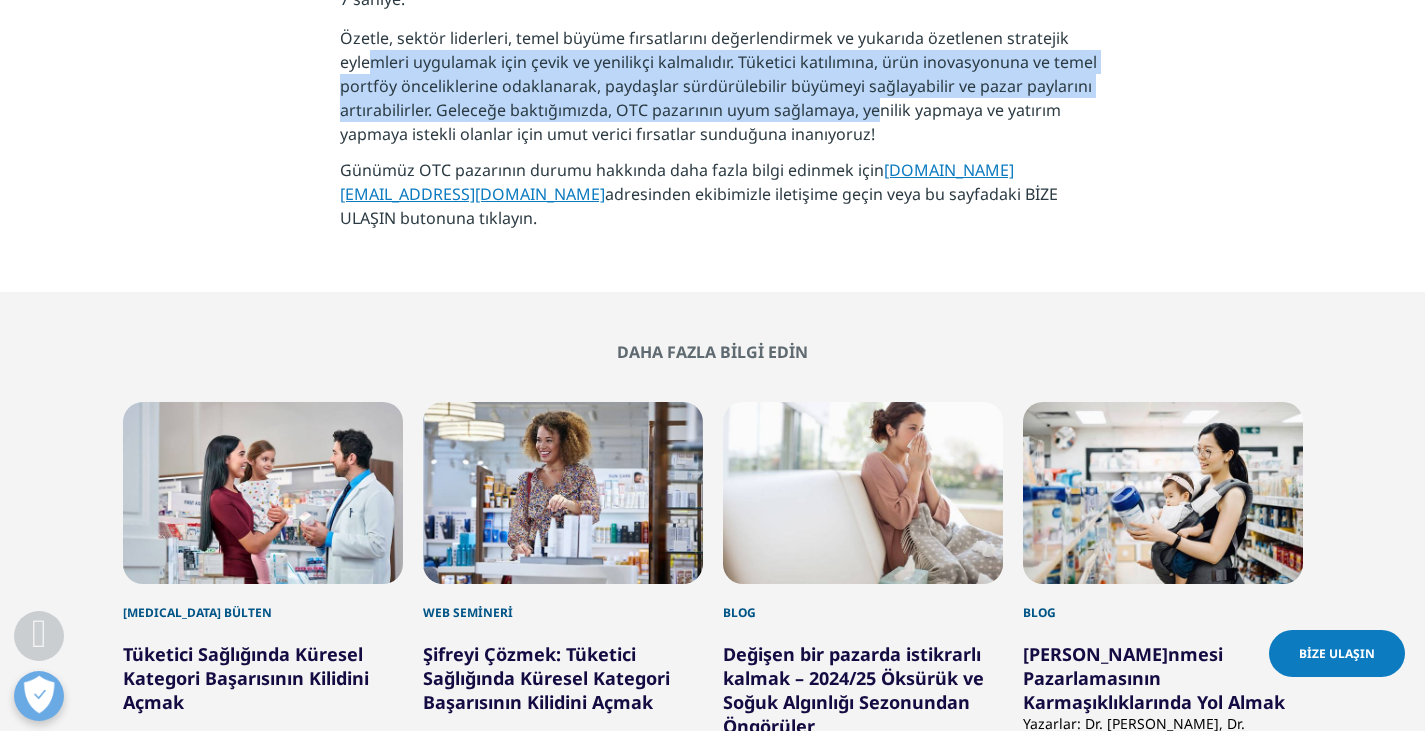 scroll, scrollTop: 5800, scrollLeft: 0, axis: vertical 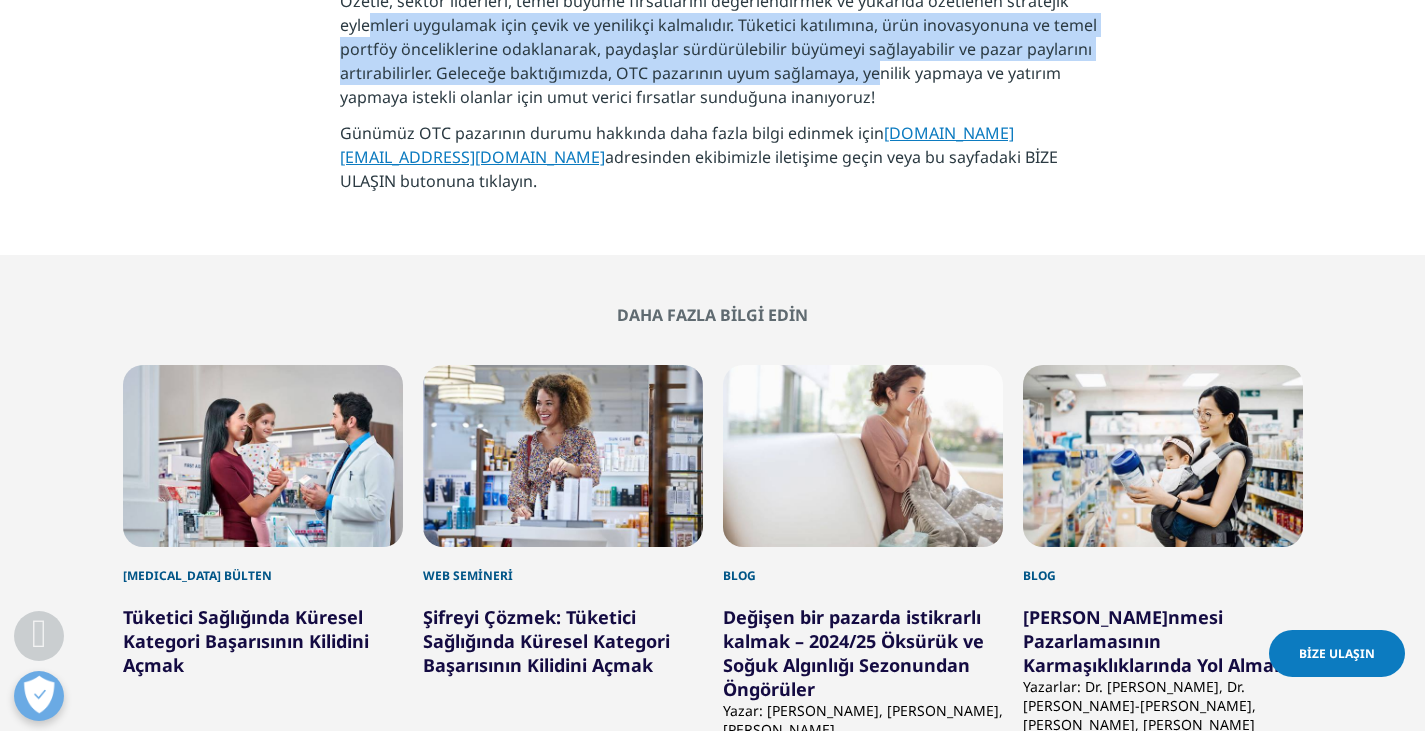 click on "Değişen bir pazarda istikrarlı kalmak – 2024/25 Öksürük ve Soğuk Algınlığı Sezonundan Öngörüler" at bounding box center [853, 653] 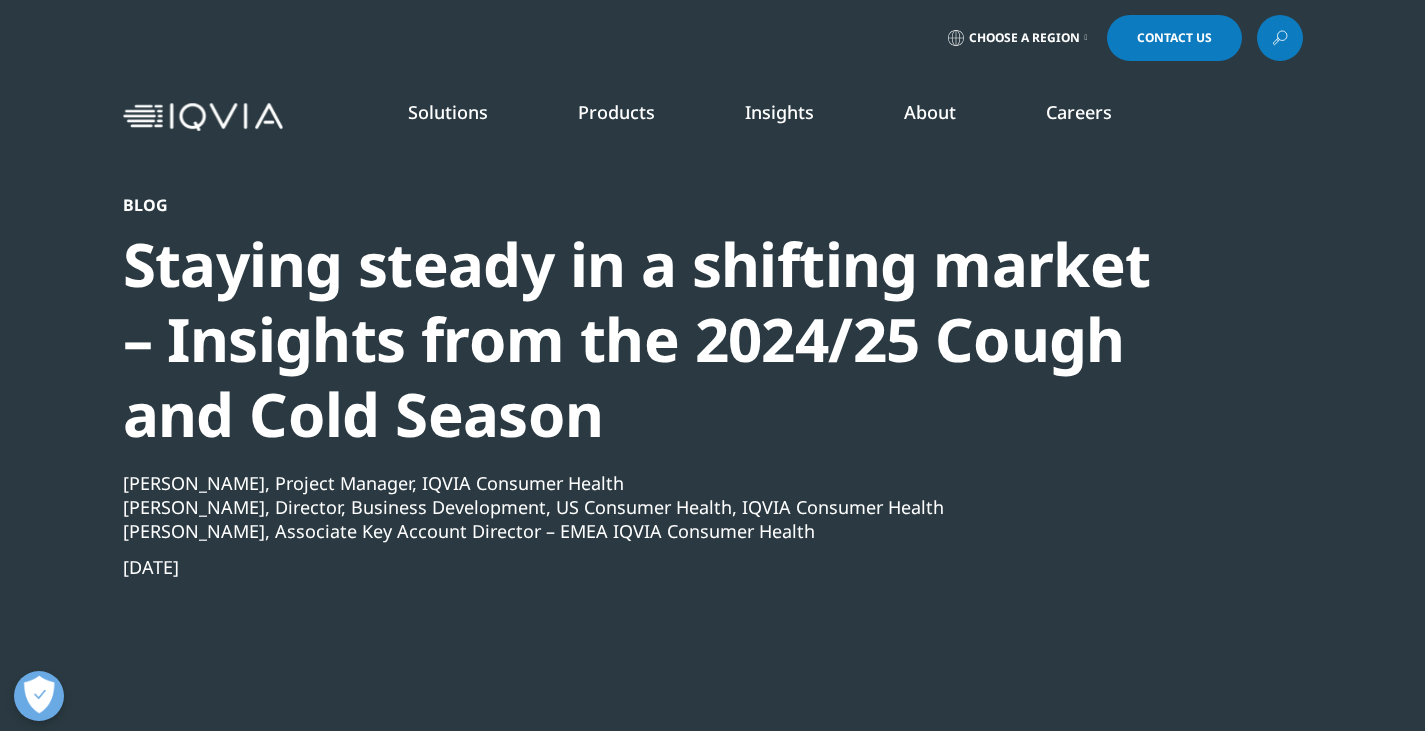 scroll, scrollTop: 0, scrollLeft: 0, axis: both 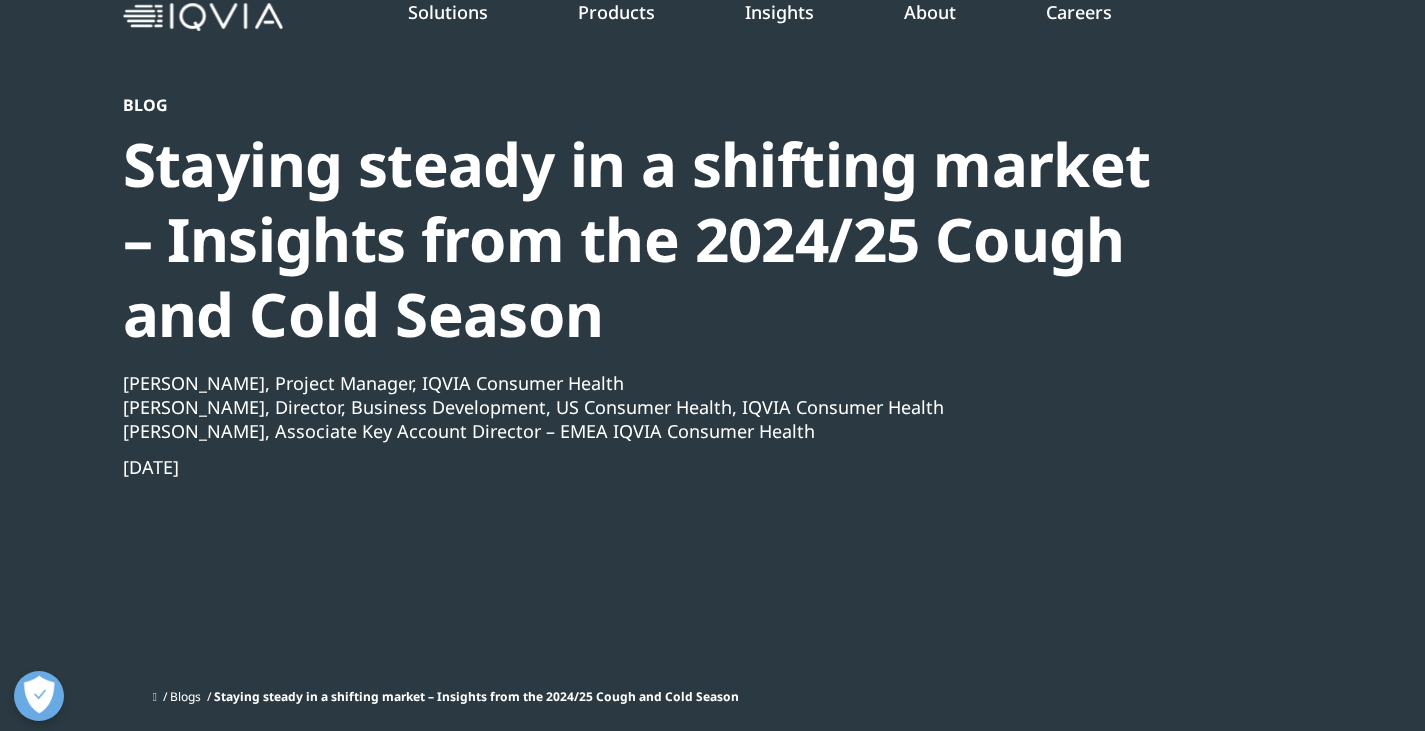 drag, startPoint x: 1378, startPoint y: 0, endPoint x: 1014, endPoint y: 344, distance: 500.8313 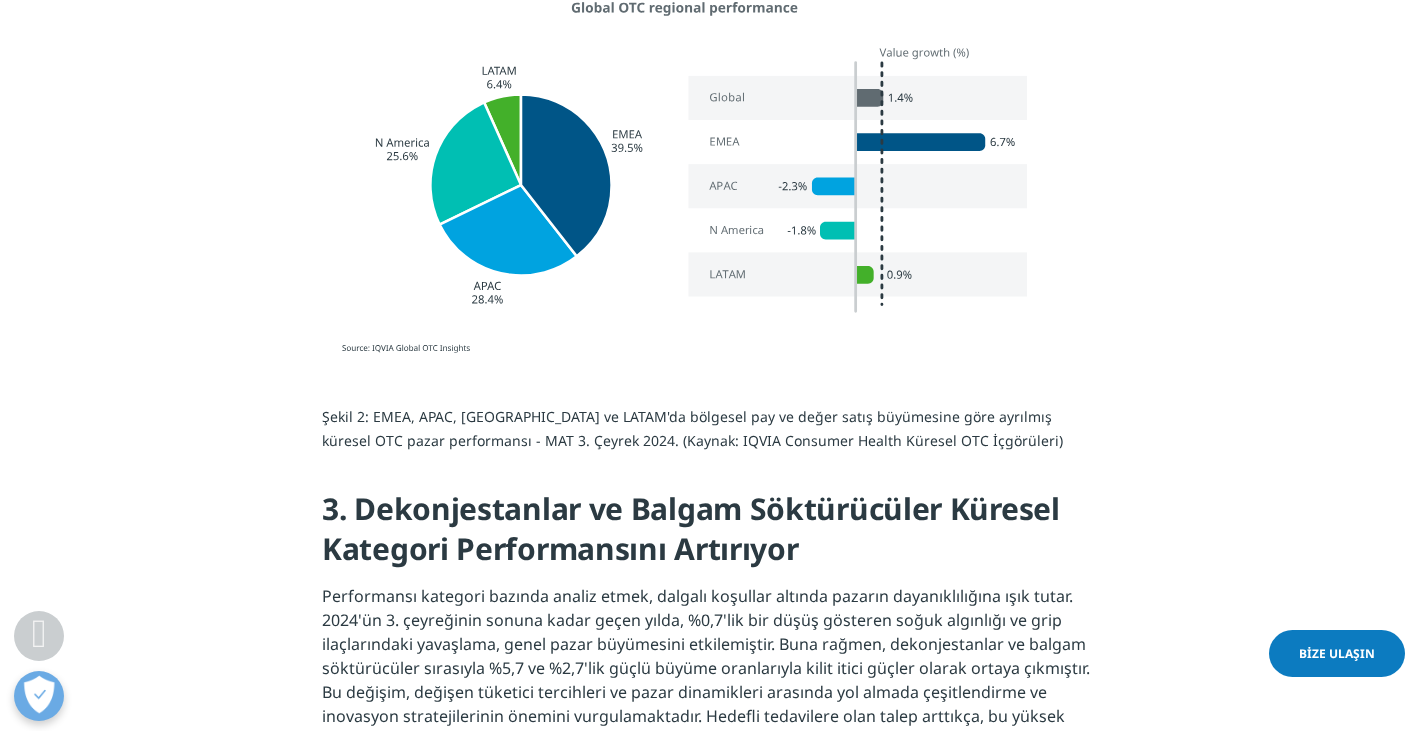 scroll, scrollTop: 2400, scrollLeft: 0, axis: vertical 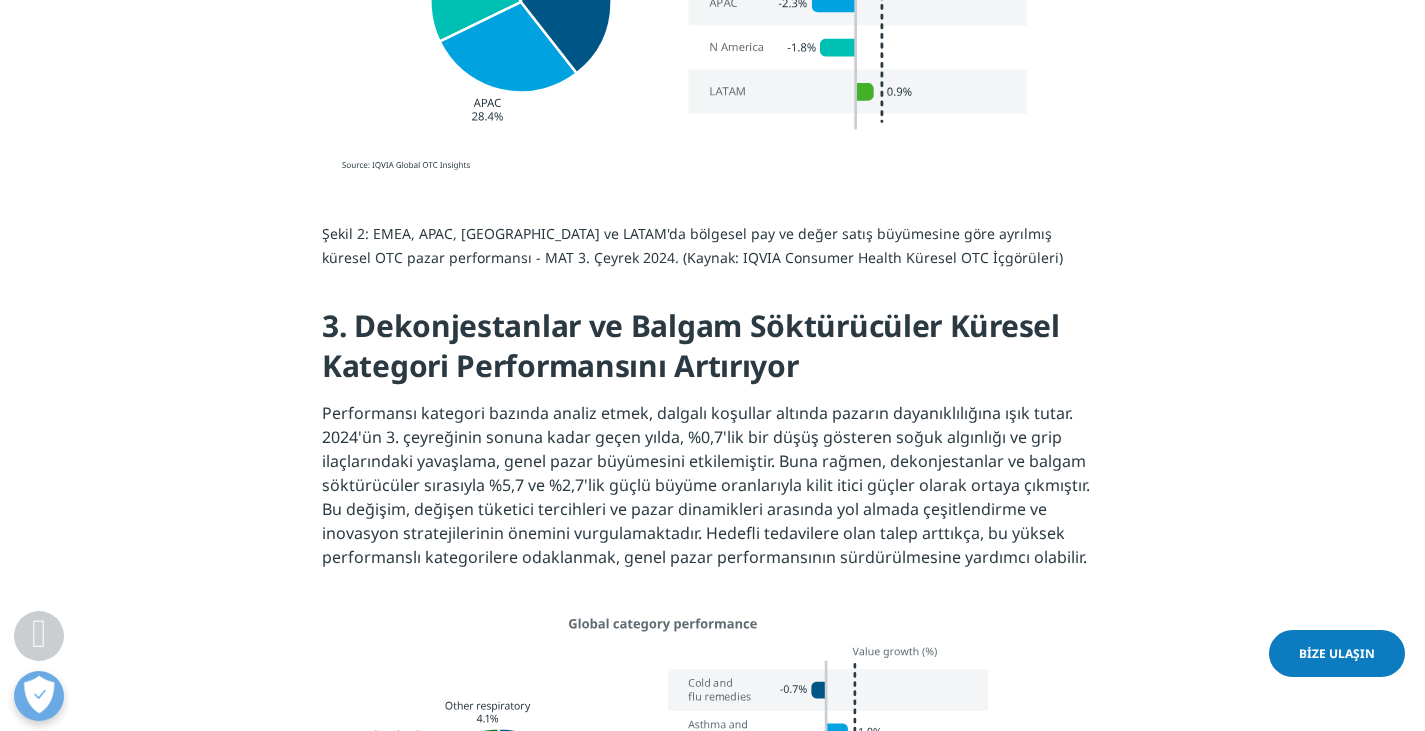 drag, startPoint x: 505, startPoint y: 444, endPoint x: 1097, endPoint y: 538, distance: 599.4164 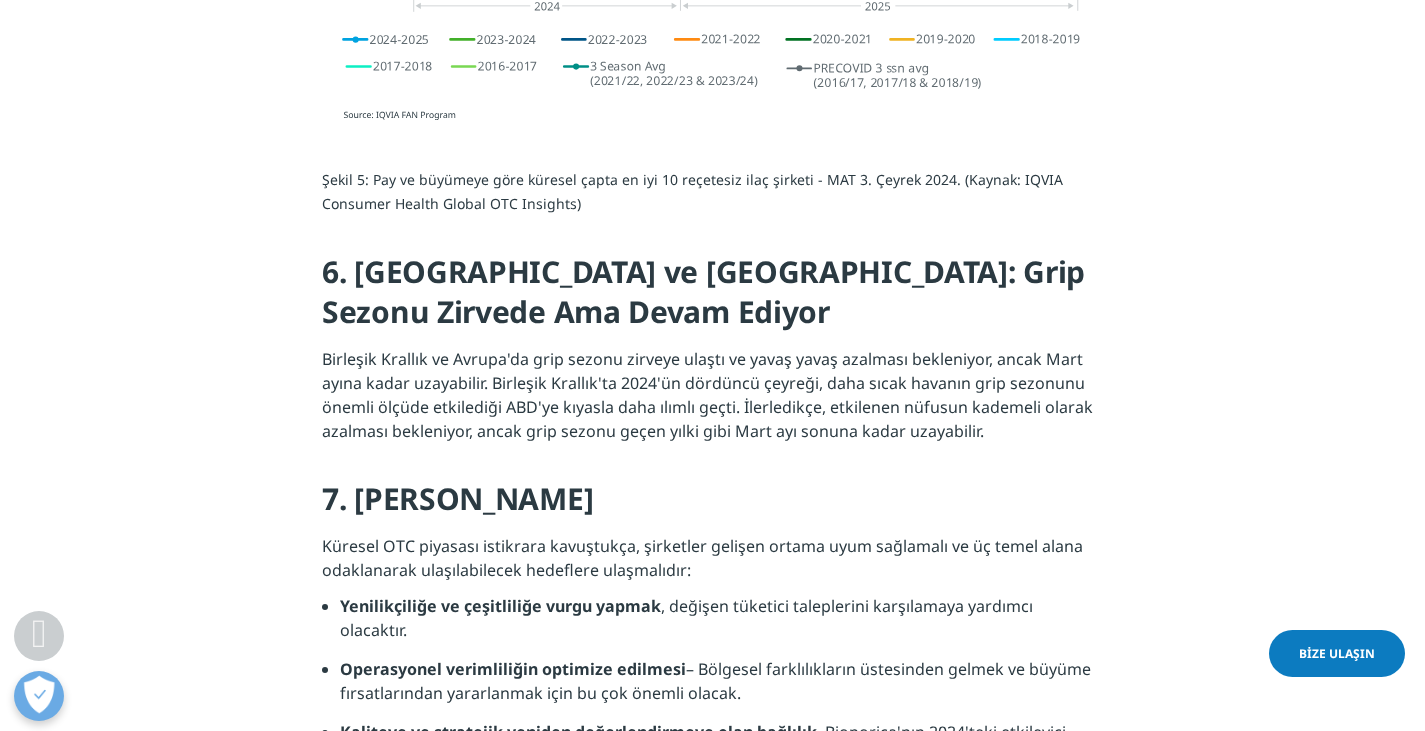scroll, scrollTop: 5000, scrollLeft: 0, axis: vertical 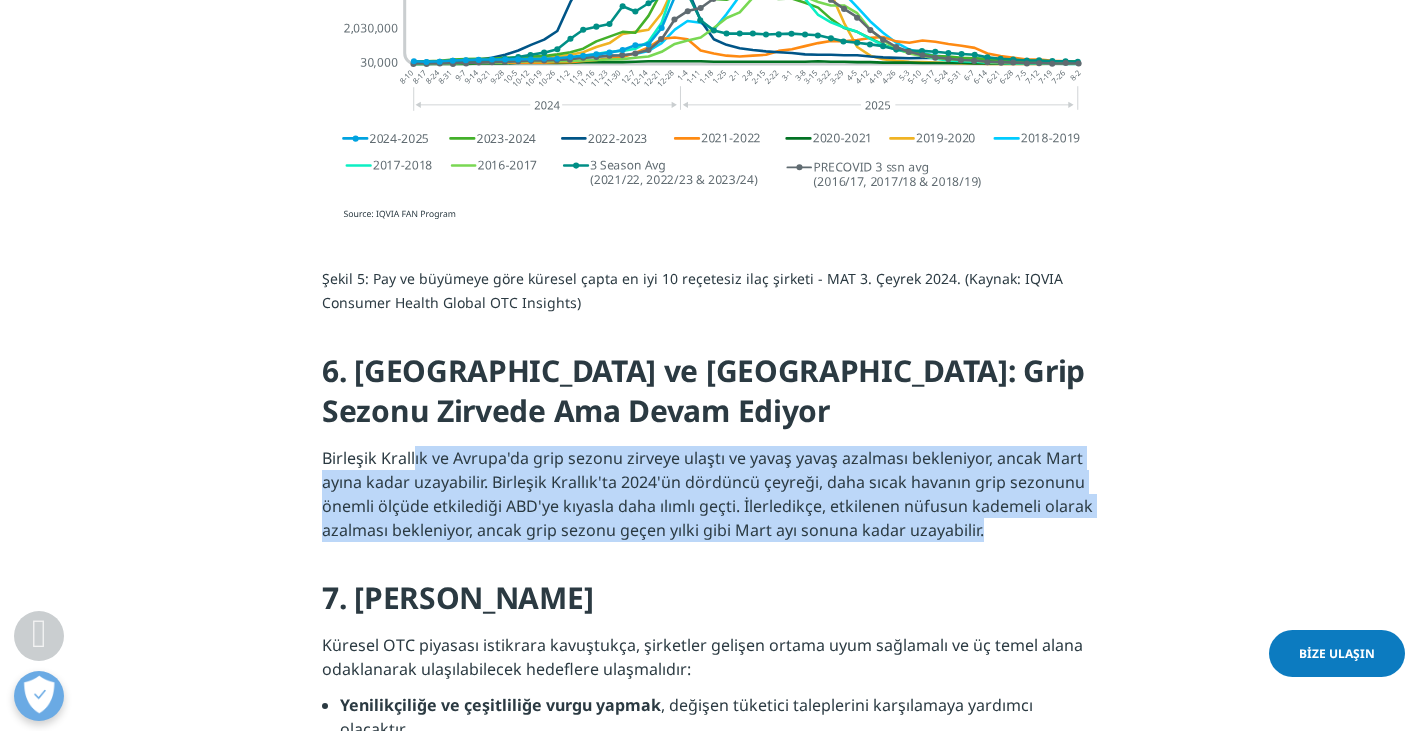 drag, startPoint x: 415, startPoint y: 390, endPoint x: 918, endPoint y: 488, distance: 512.4578 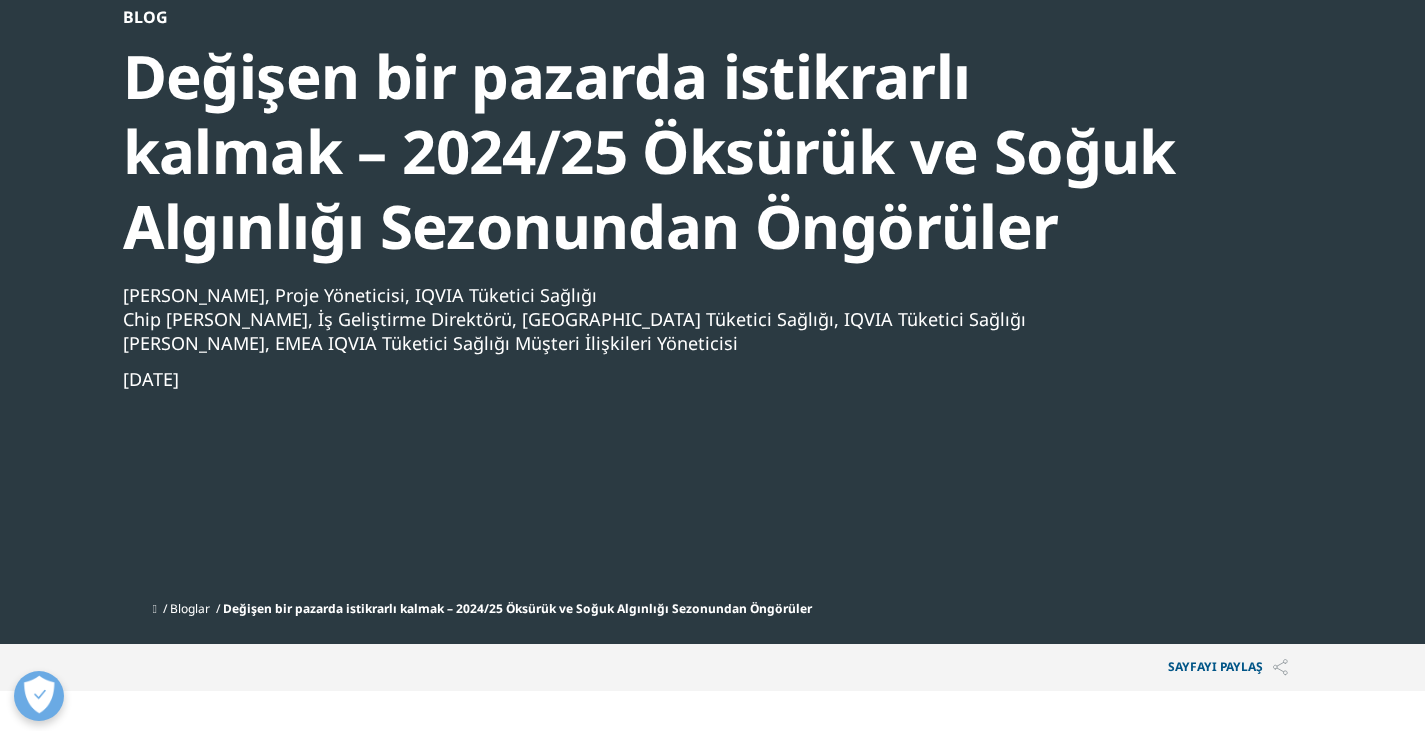 scroll, scrollTop: 0, scrollLeft: 0, axis: both 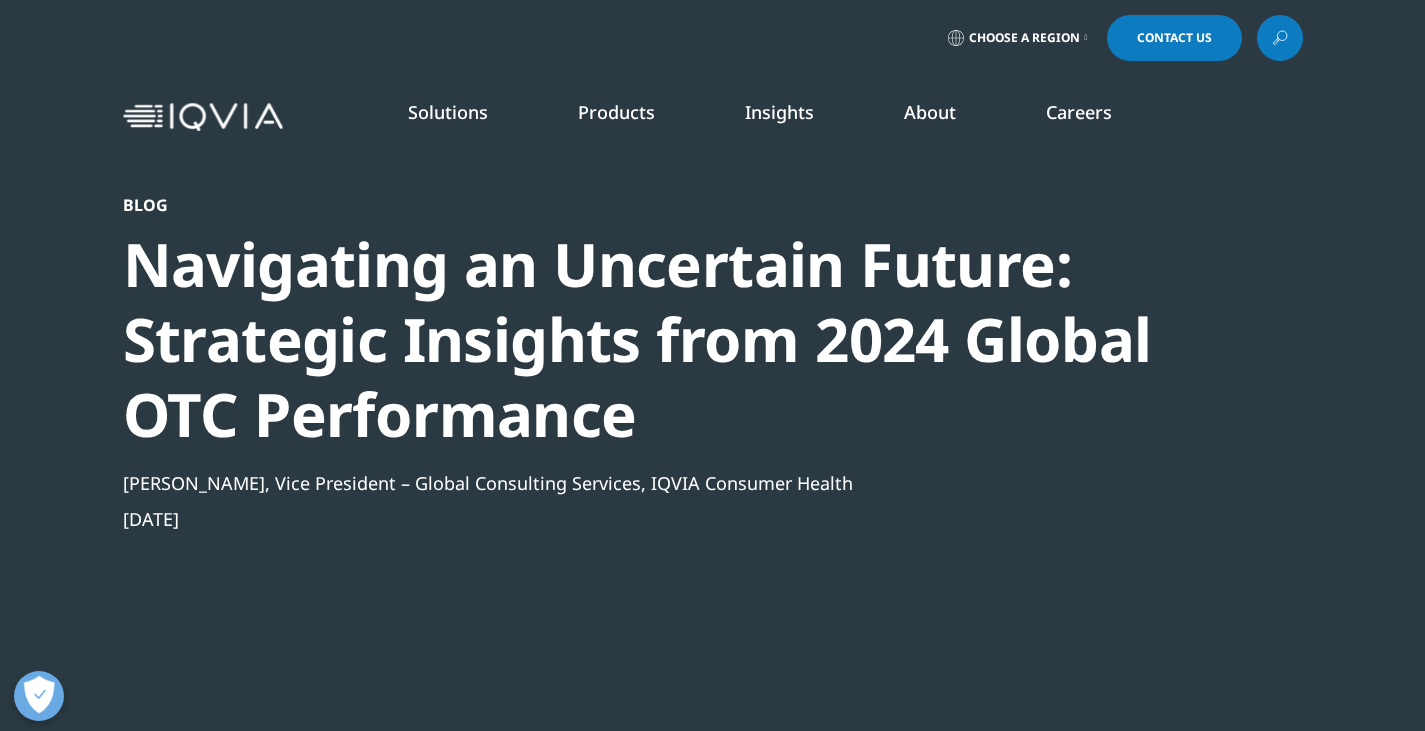 click on "Insights" at bounding box center (779, 112) 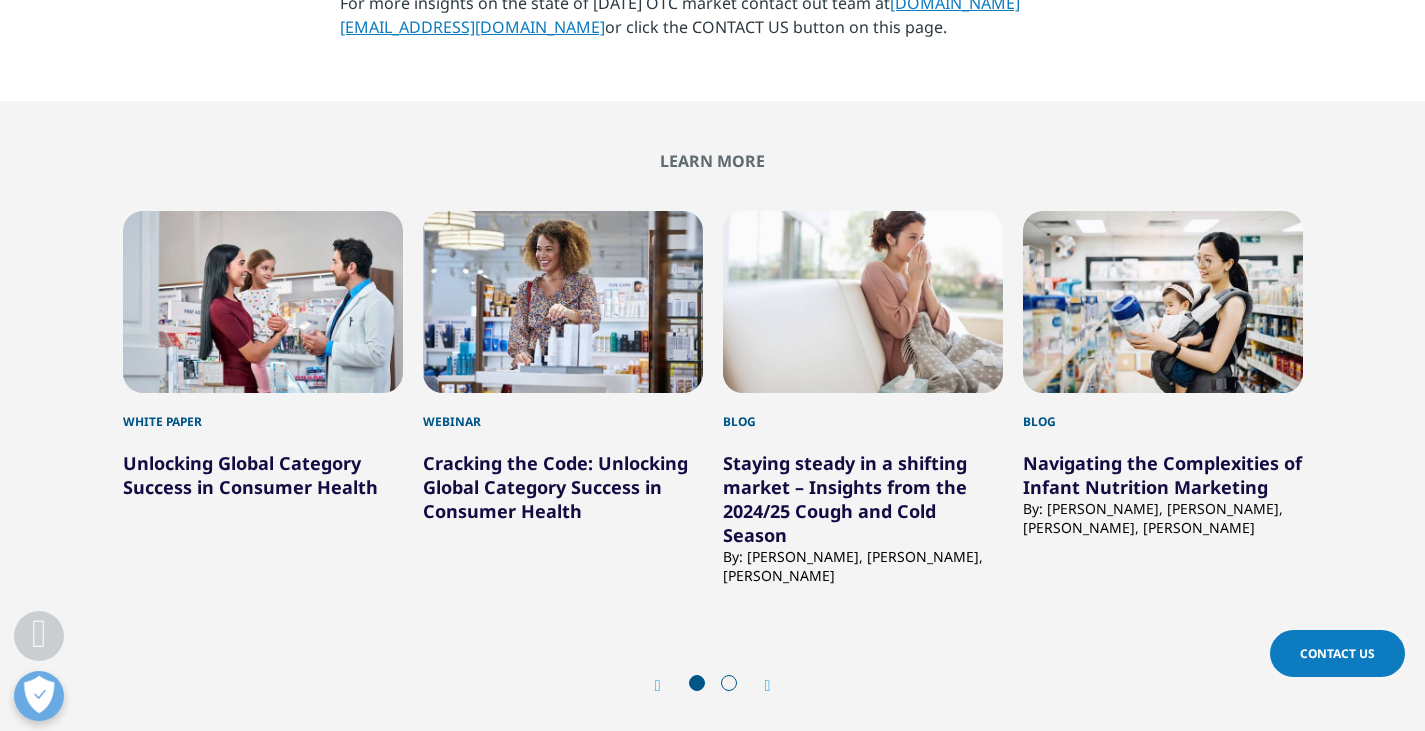 scroll, scrollTop: 5800, scrollLeft: 0, axis: vertical 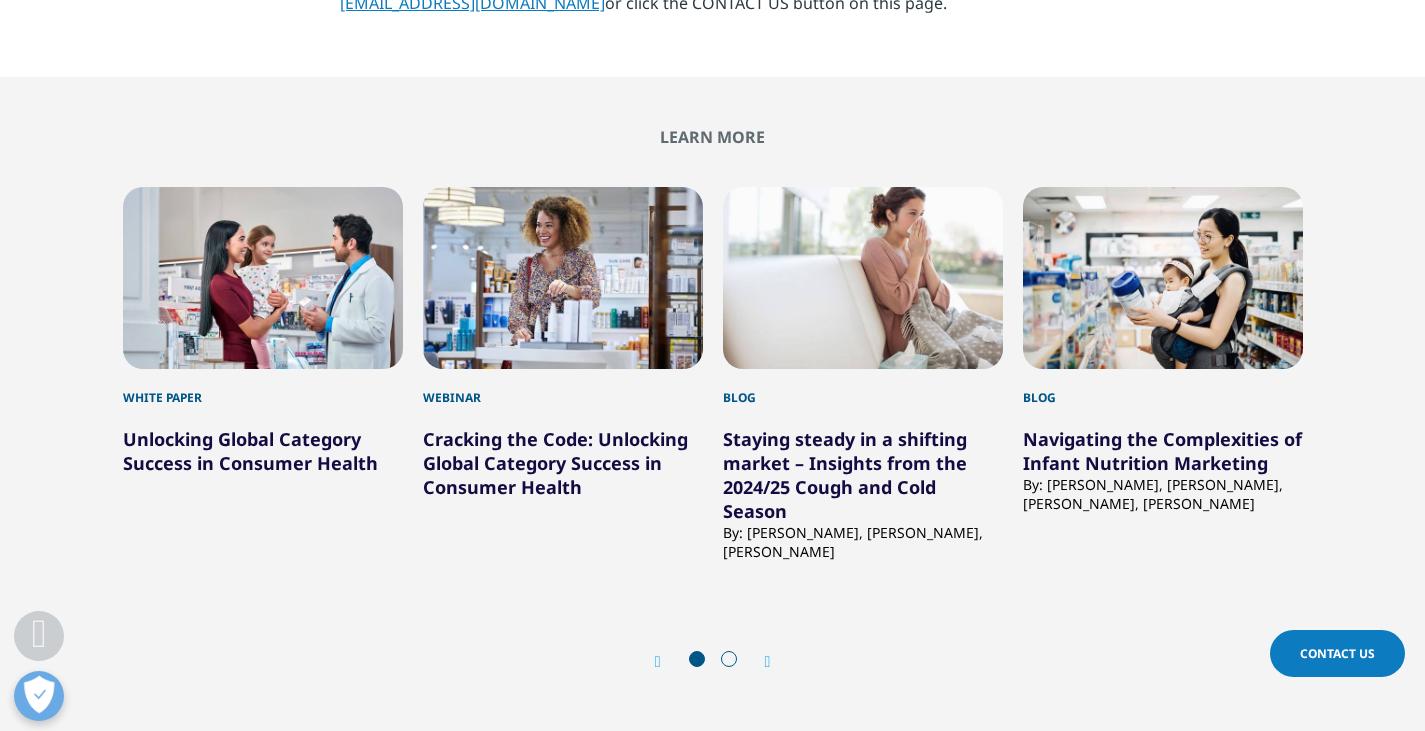 click on "Next" at bounding box center [758, 661] 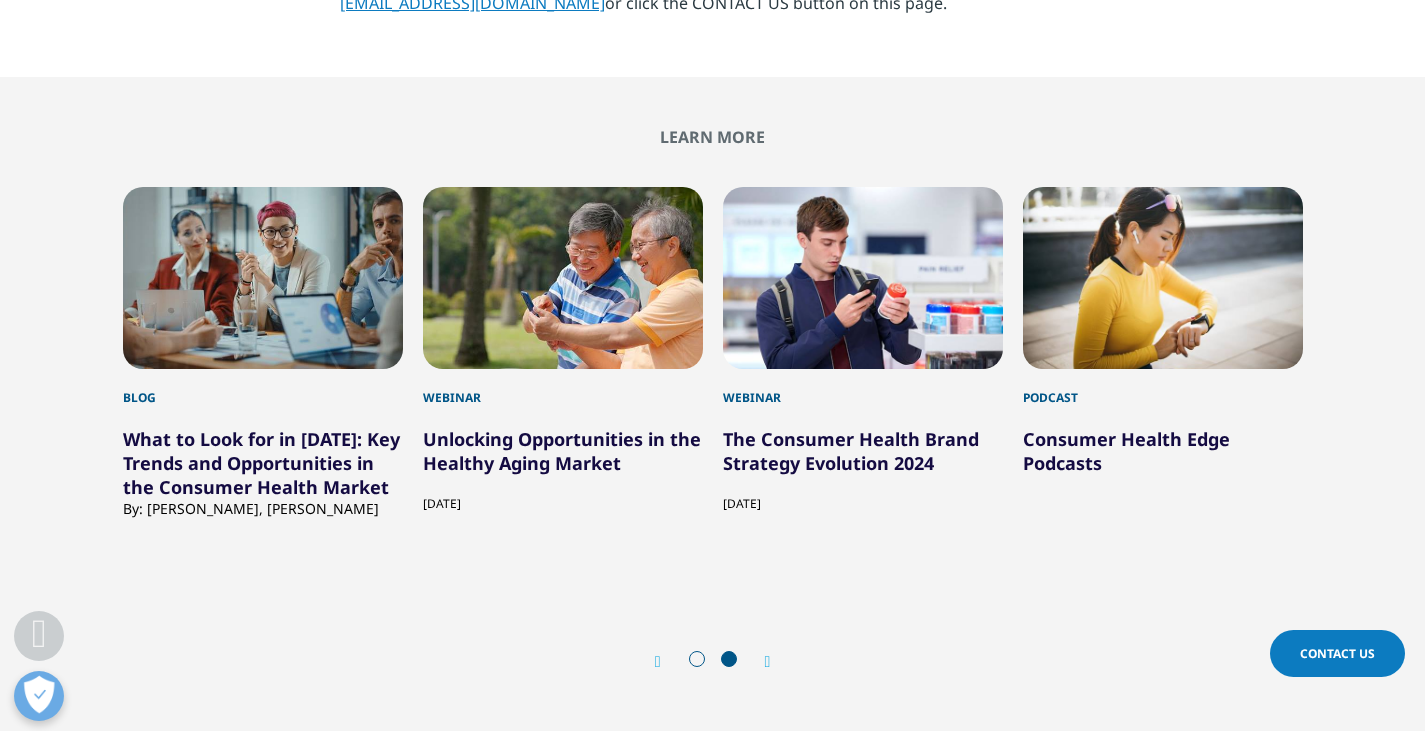 click on "Prev" at bounding box center [668, 661] 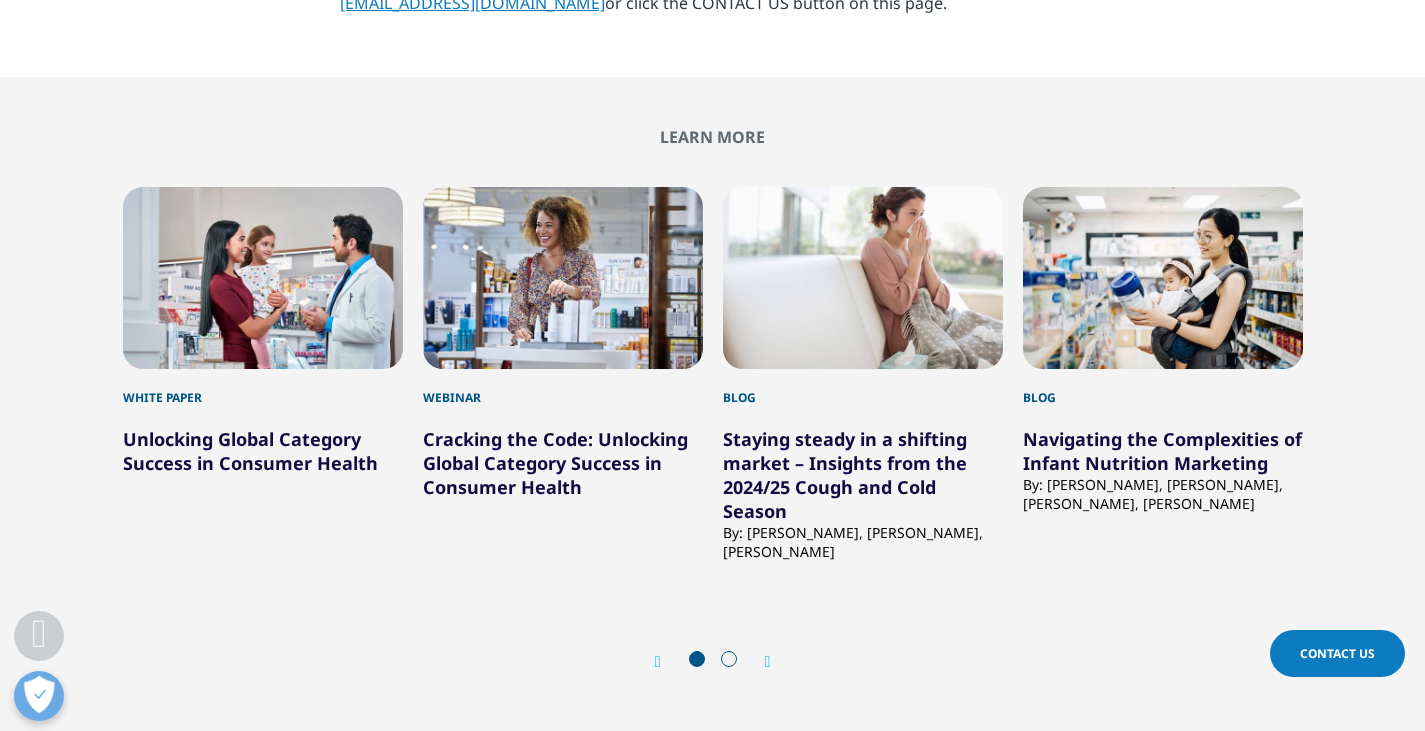 click on "Prev" at bounding box center [668, 661] 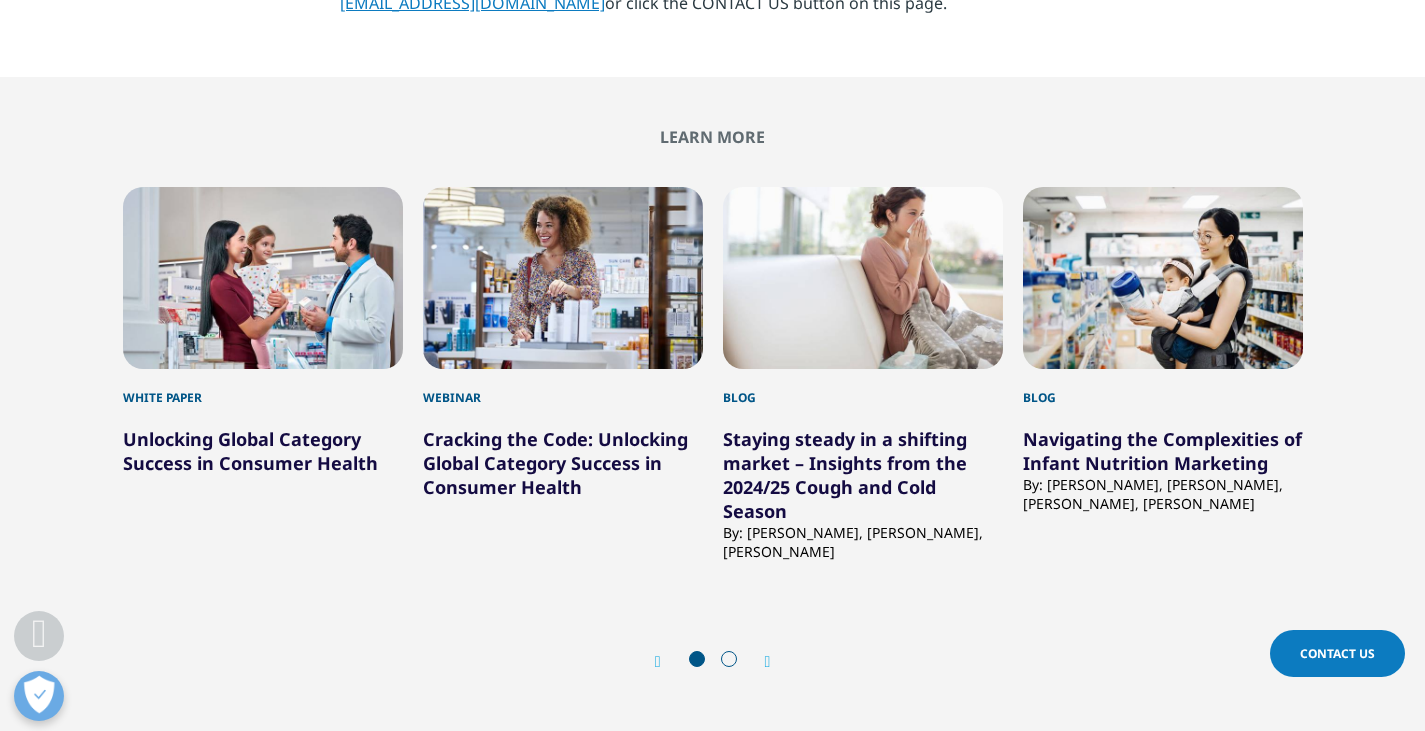 click on "Next" at bounding box center (758, 661) 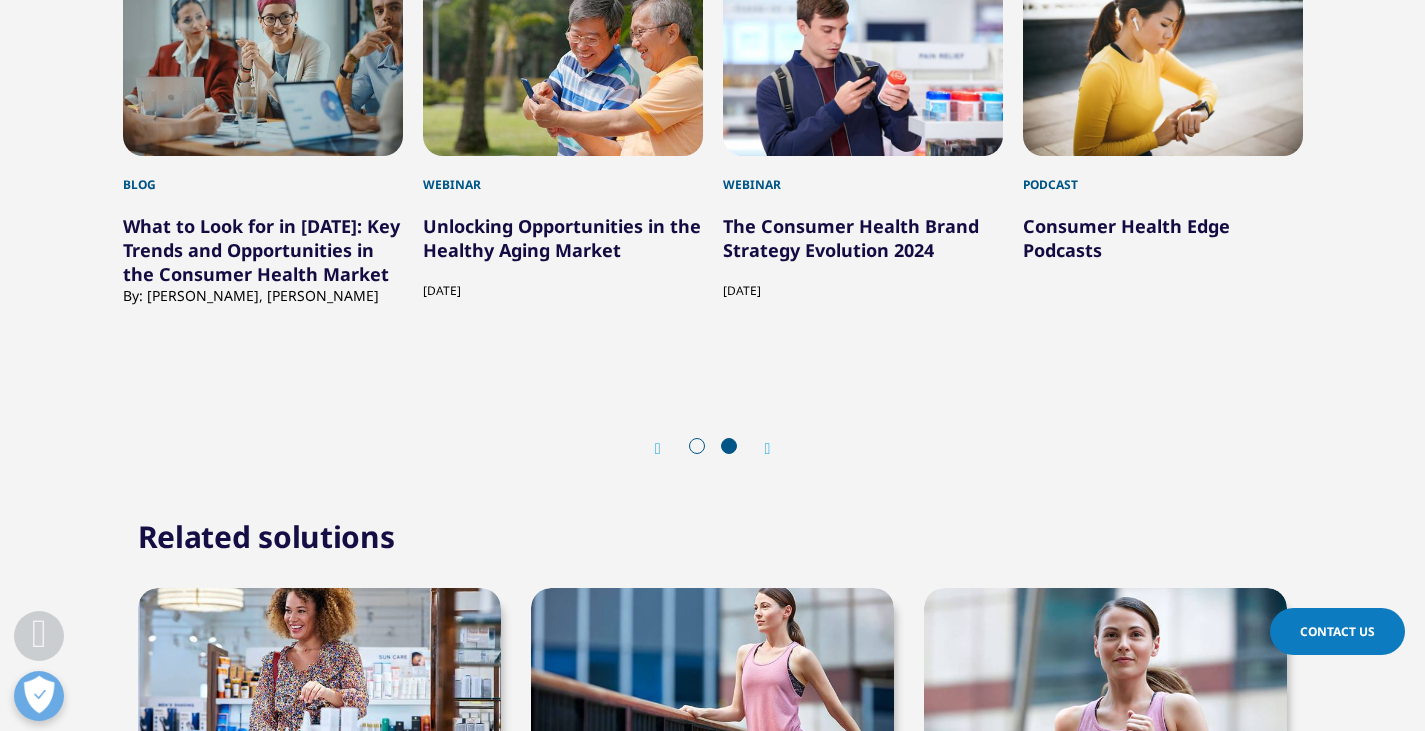 scroll, scrollTop: 6200, scrollLeft: 0, axis: vertical 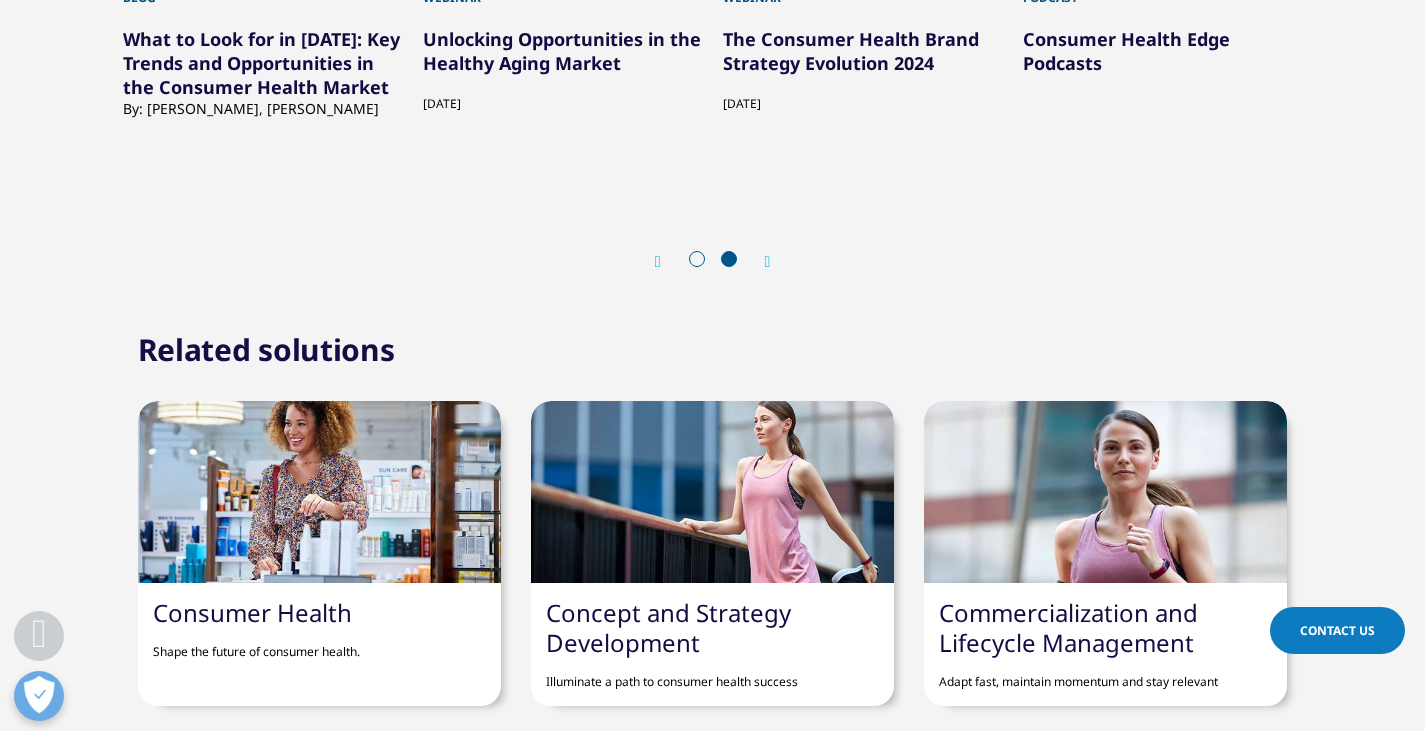 click at bounding box center (319, 492) 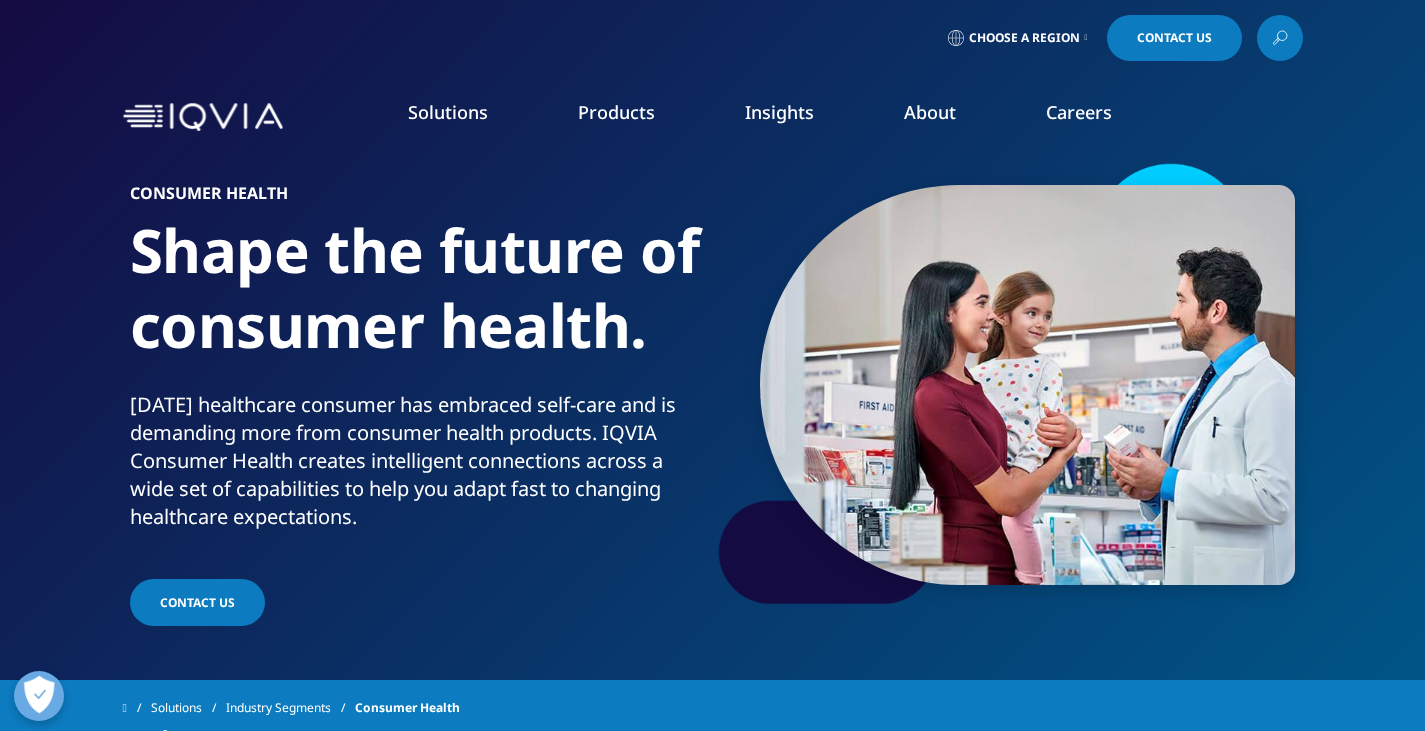 scroll, scrollTop: 627, scrollLeft: 0, axis: vertical 